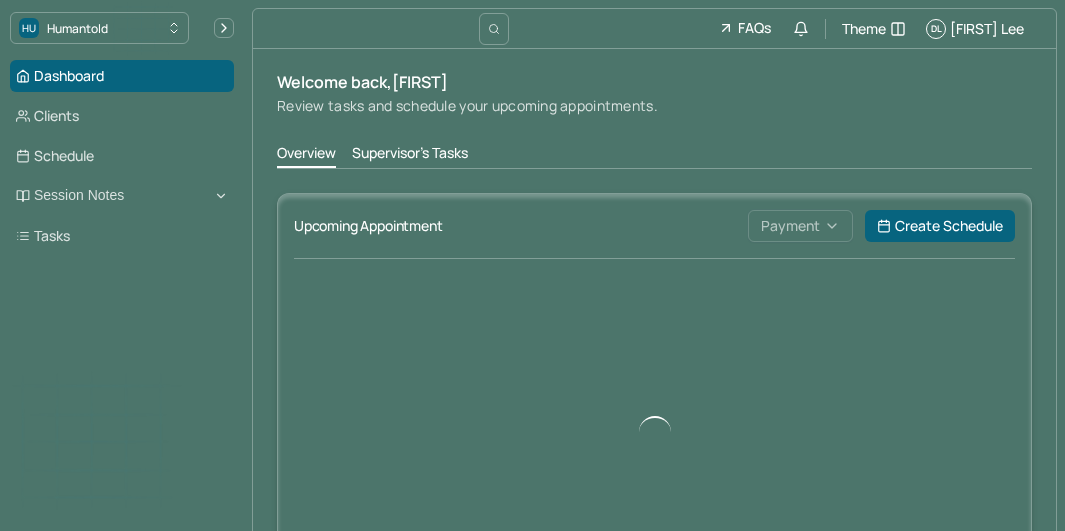 scroll, scrollTop: 0, scrollLeft: 0, axis: both 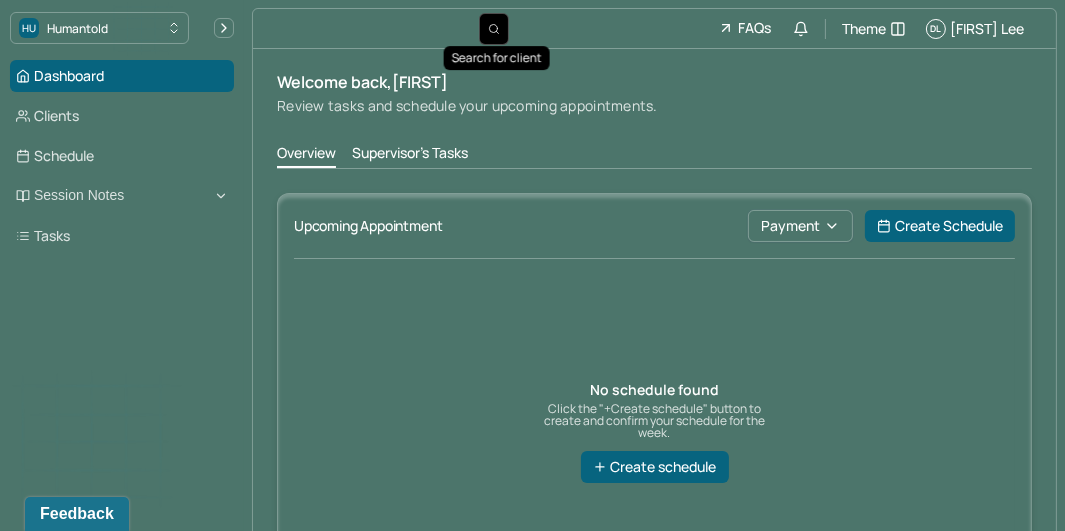 click at bounding box center [494, 29] 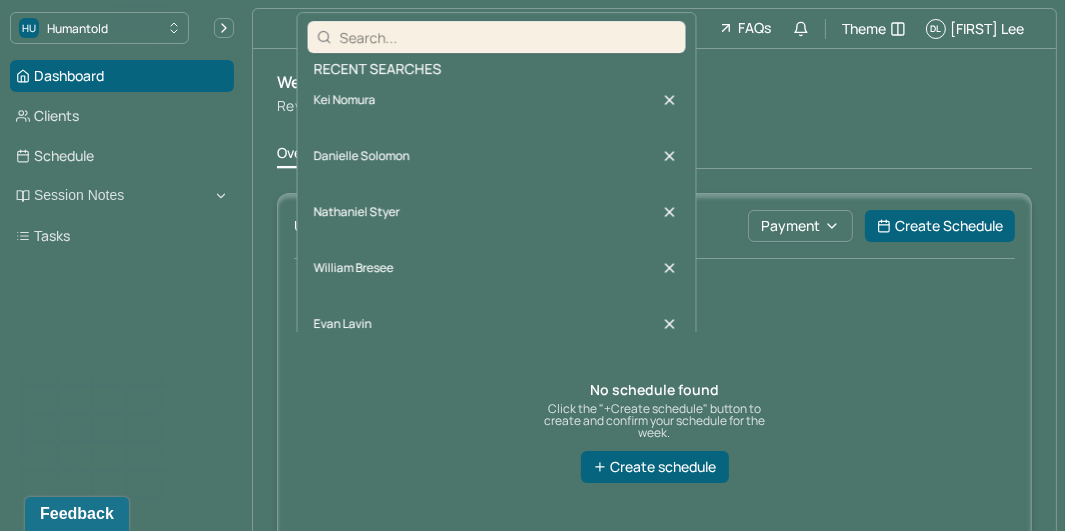type on "w" 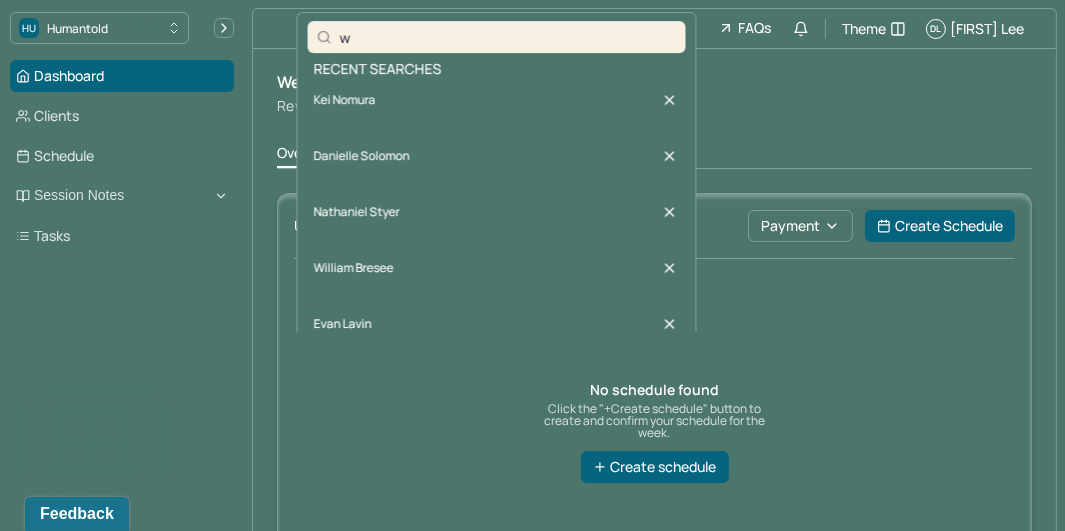 type 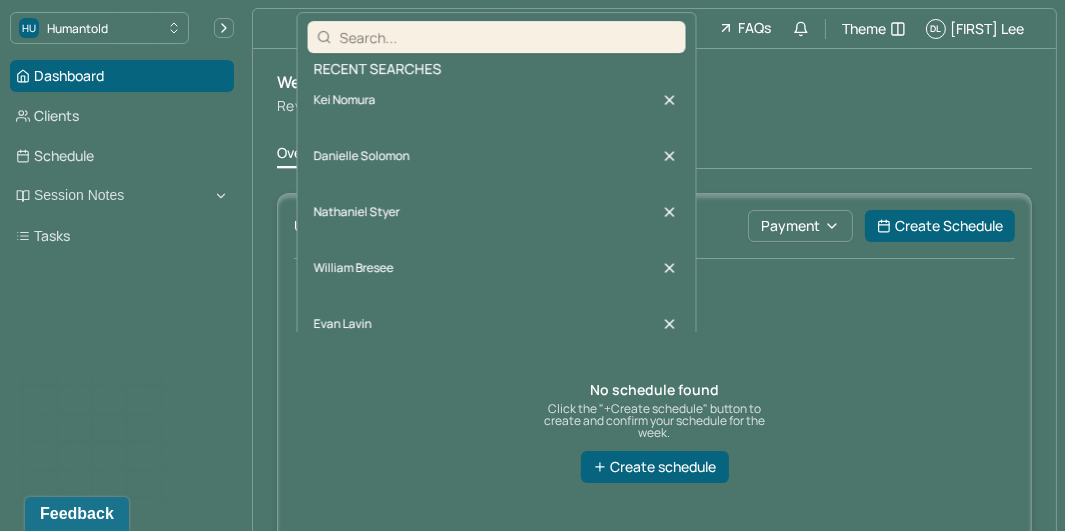 click on "Kei Nomura" at bounding box center [497, 100] 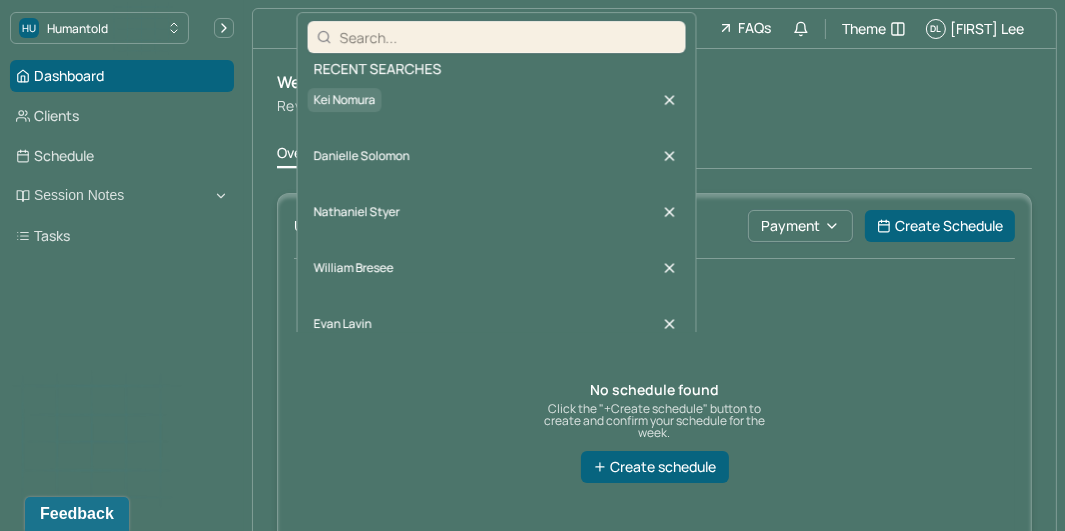 click on "Kei Nomura" at bounding box center (345, 100) 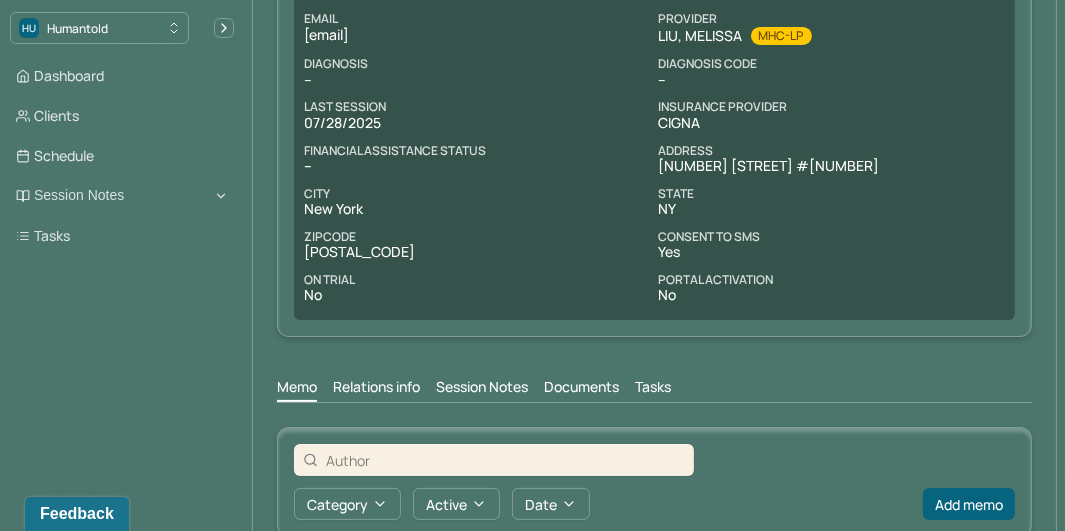 scroll, scrollTop: 385, scrollLeft: 0, axis: vertical 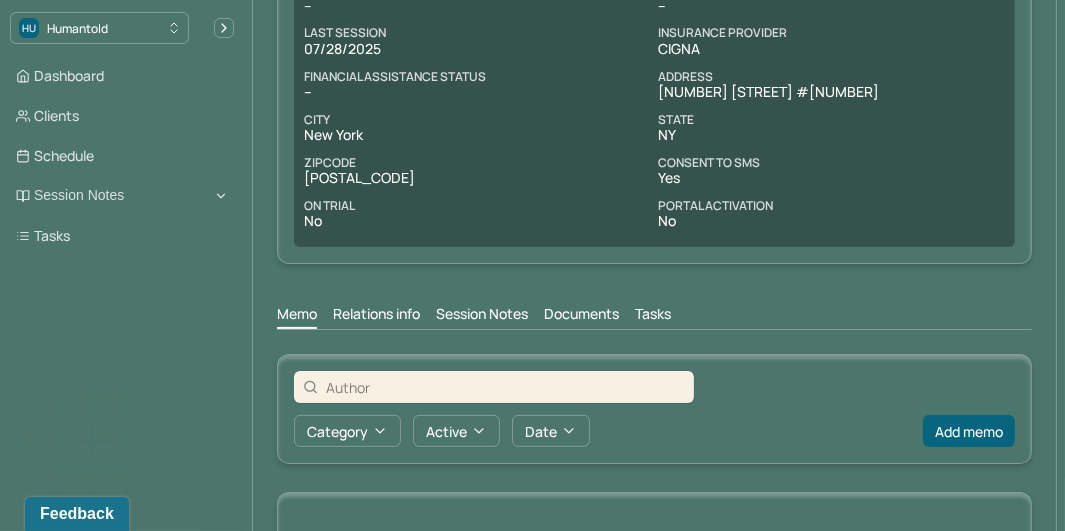 click on "Session Notes" at bounding box center (482, 316) 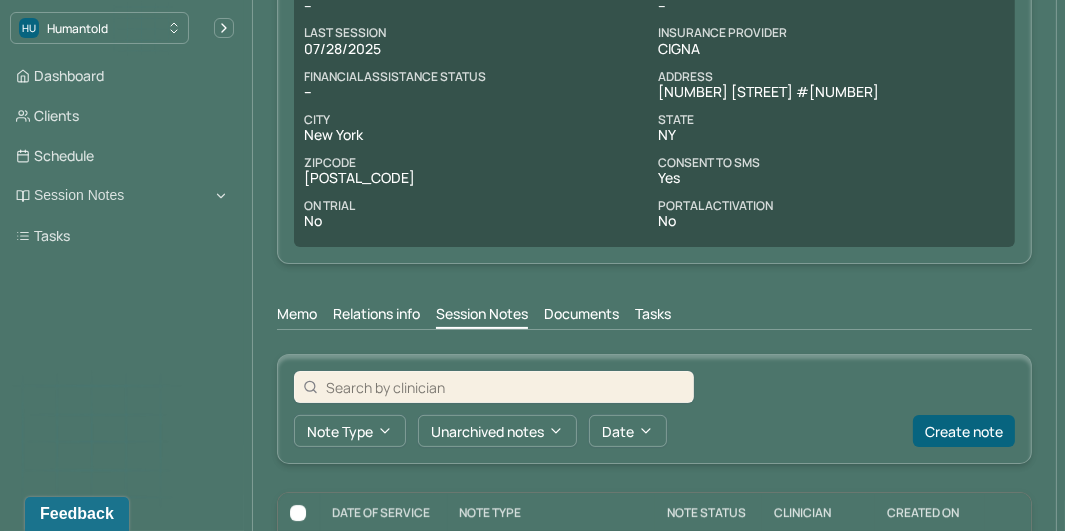 scroll, scrollTop: 801, scrollLeft: 0, axis: vertical 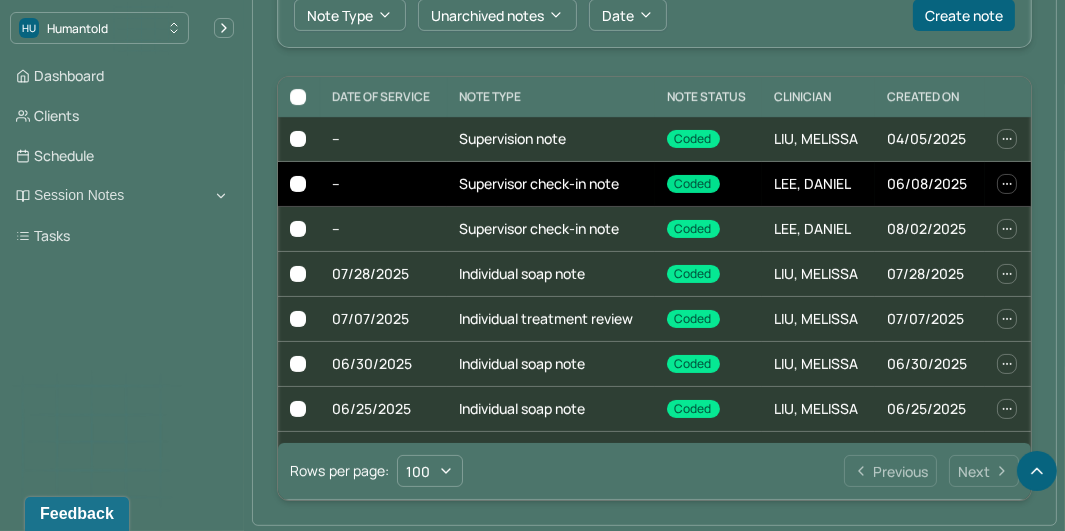 click on "Supervisor check-in note" at bounding box center [550, 184] 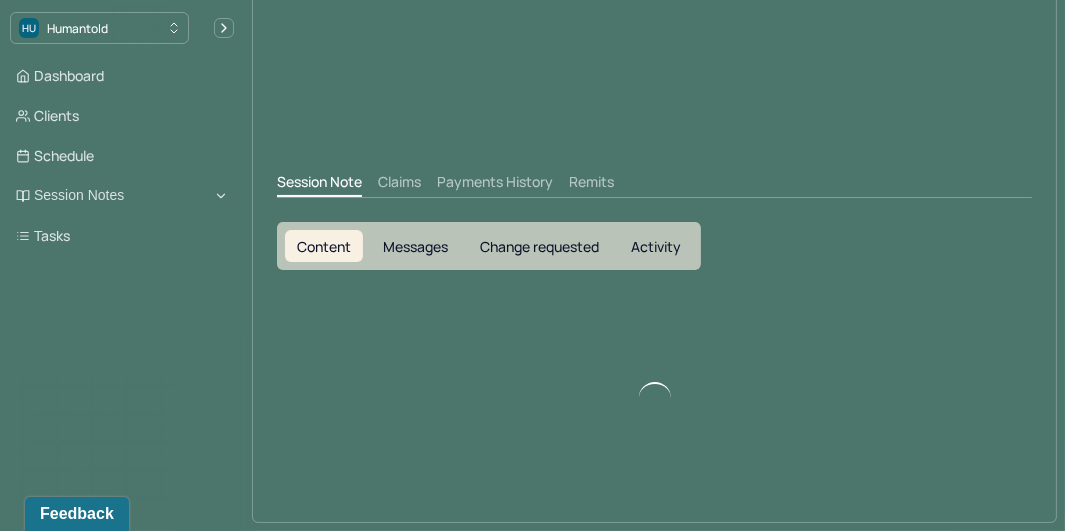scroll, scrollTop: 152, scrollLeft: 0, axis: vertical 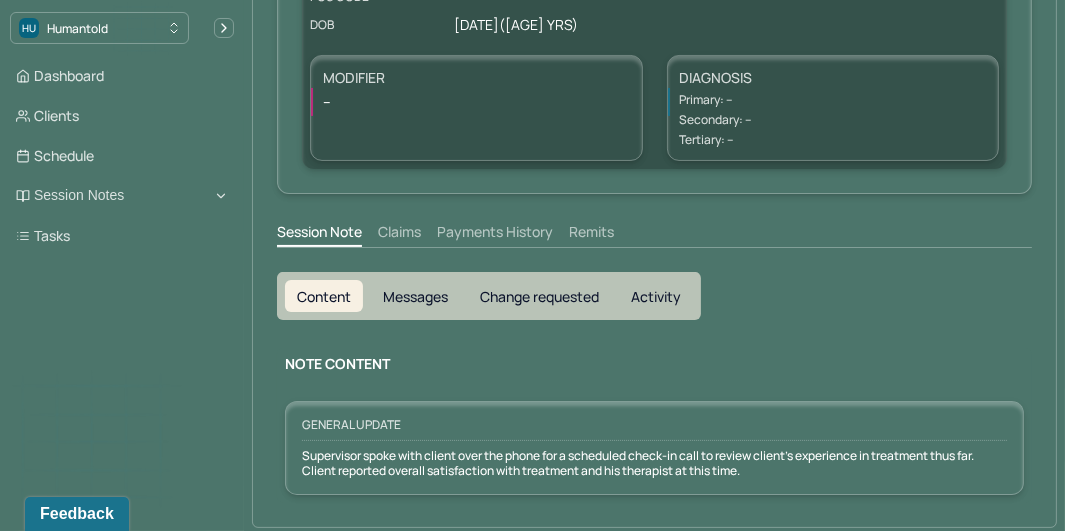 click on "Supervisor spoke with client over the phone for a scheduled check-in call to review client's experience in treatment thus far. Client reported overall satisfaction with treatment and his therapist at this time." at bounding box center (654, 463) 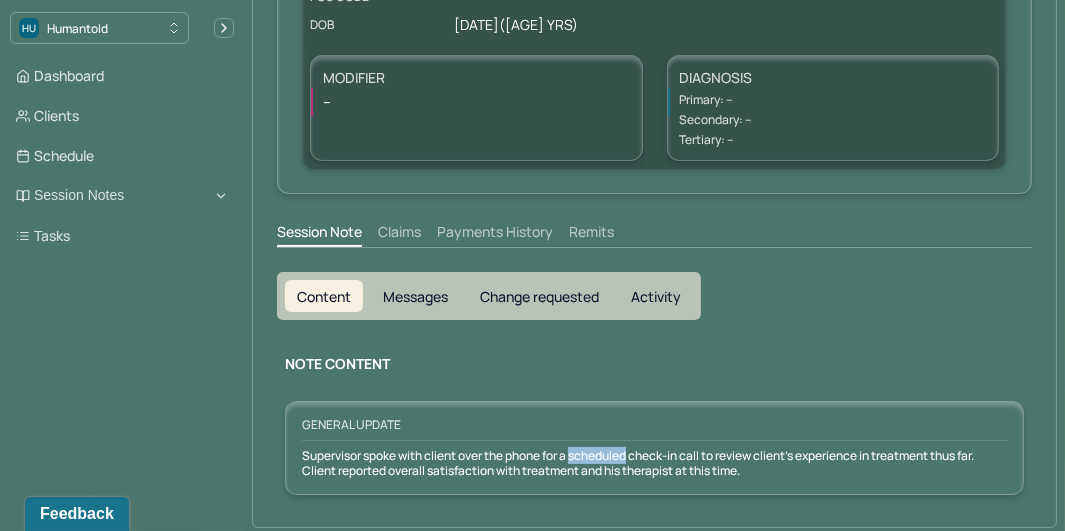 click on "Supervisor spoke with client over the phone for a scheduled check-in call to review client's experience in treatment thus far. Client reported overall satisfaction with treatment and his therapist at this time." at bounding box center (654, 463) 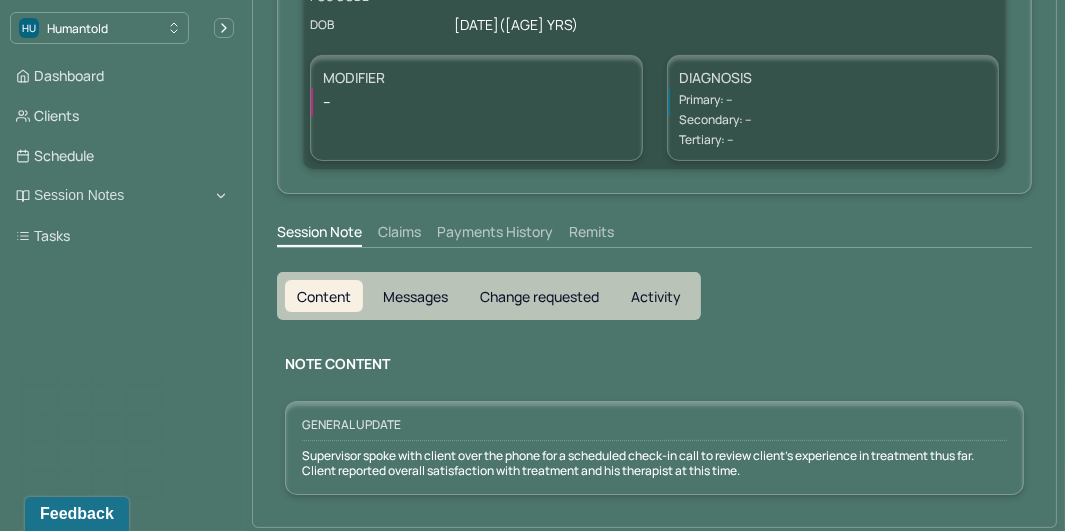 click on "Supervisor spoke with client over the phone for a scheduled check-in call to review client's experience in treatment thus far. Client reported overall satisfaction with treatment and his therapist at this time." at bounding box center [654, 463] 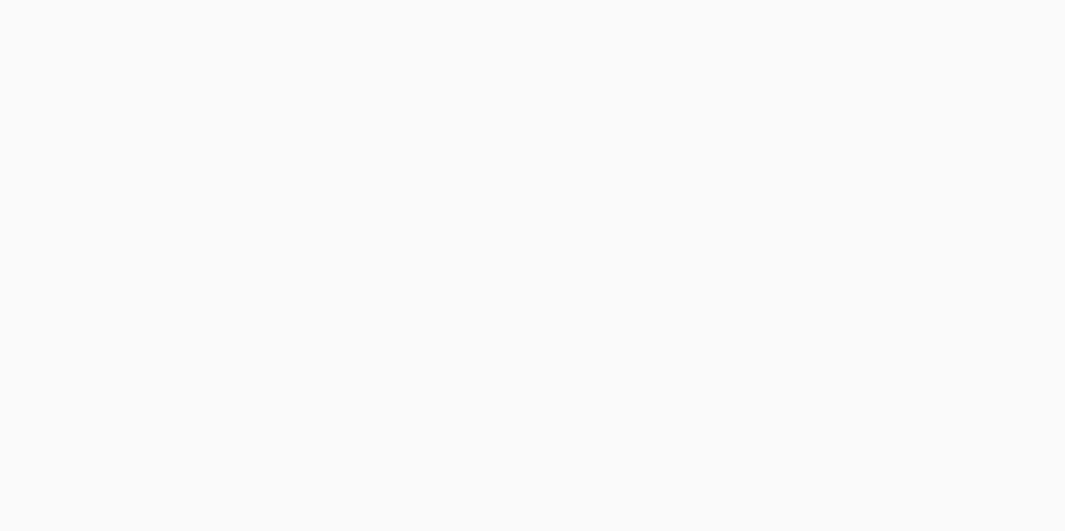 scroll, scrollTop: 0, scrollLeft: 0, axis: both 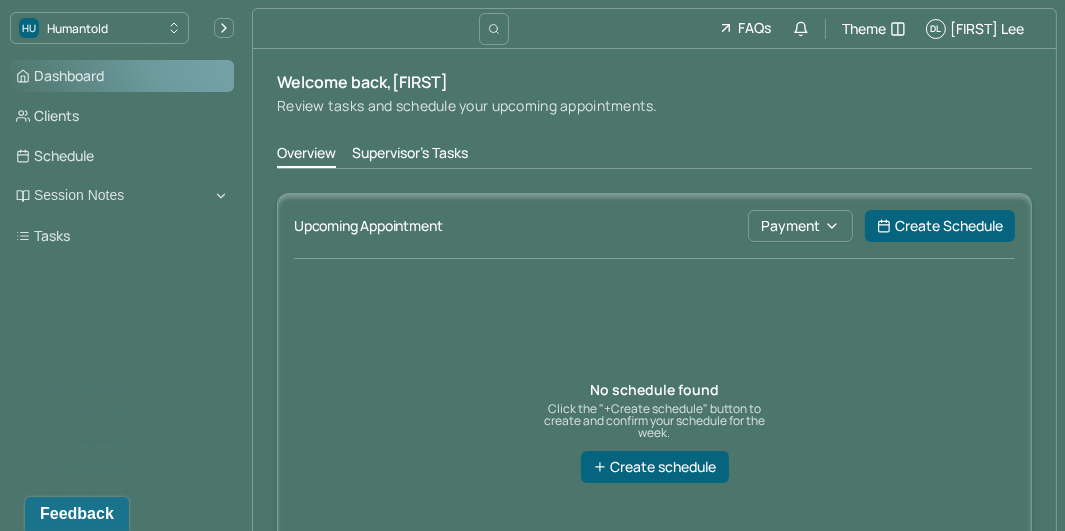 click on "Dashboard" at bounding box center [122, 76] 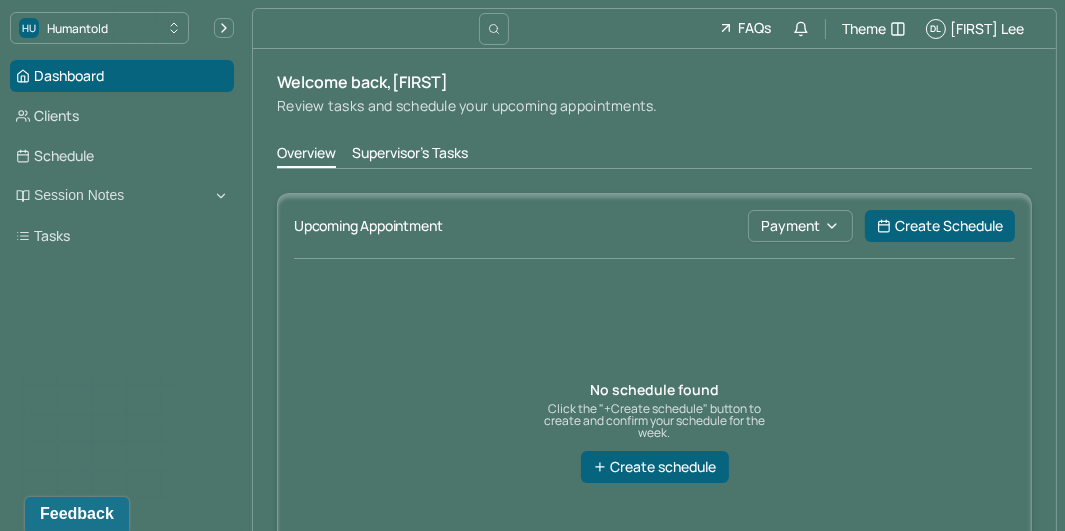 click on "Supervisor's Tasks" at bounding box center [410, 155] 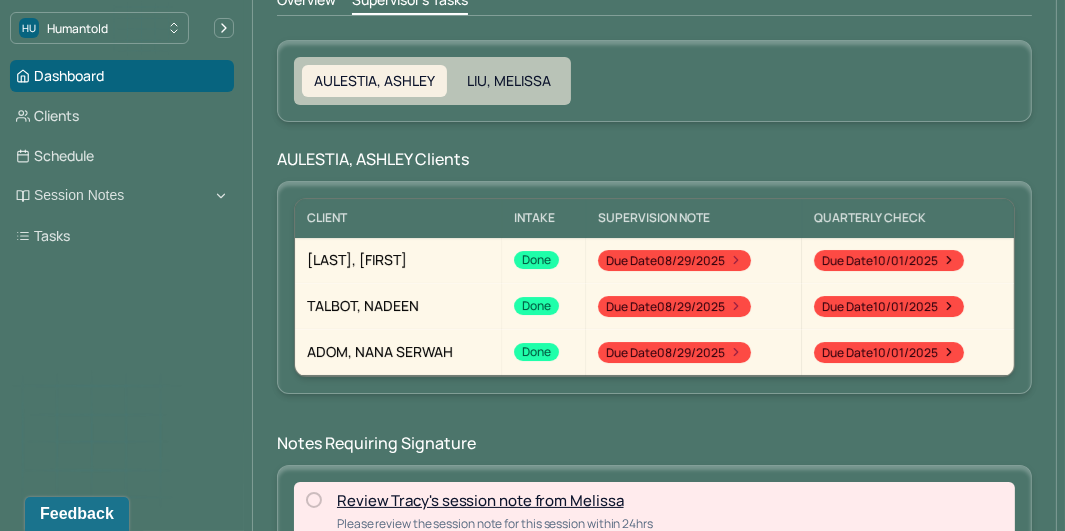scroll, scrollTop: 361, scrollLeft: 0, axis: vertical 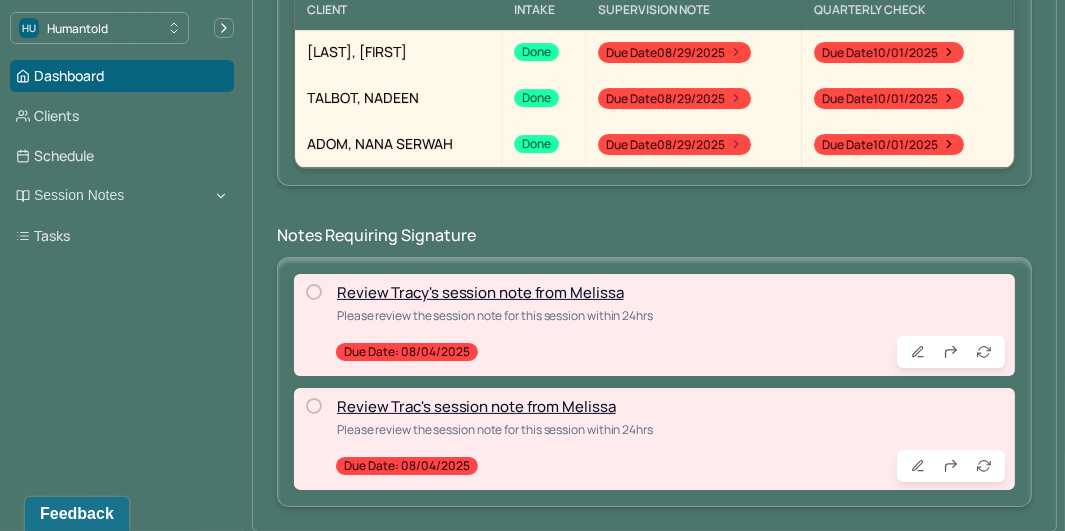 click on "Review Tracy's session note from Melissa" at bounding box center (480, 292) 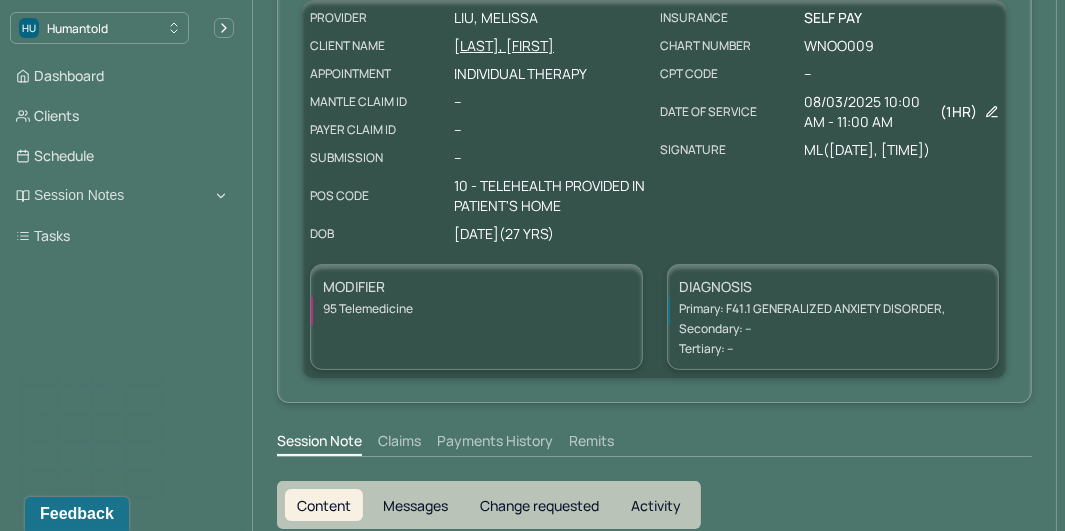 scroll, scrollTop: 0, scrollLeft: 0, axis: both 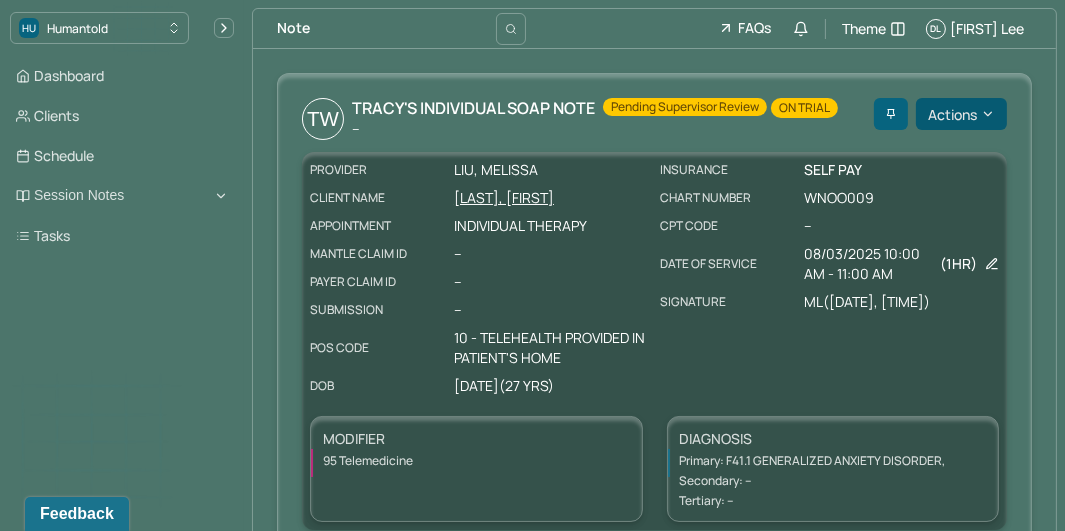 click on "Actions" at bounding box center [961, 114] 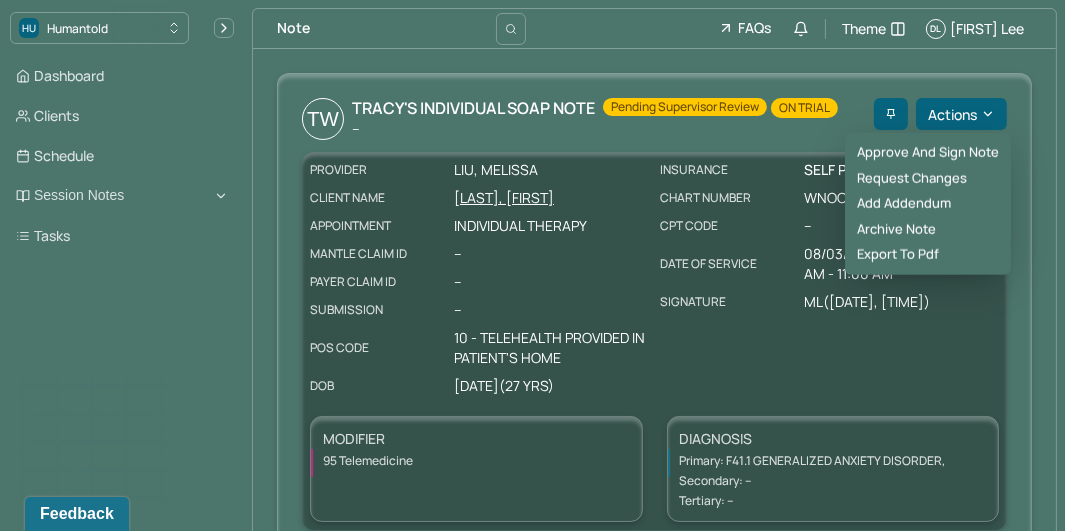 click on "TW Tracy's Individual soap note -- Pending supervisor review ON TRIAL Actions PROVIDER LIU, MELISSA CLIENT NAME WANG, TRACY APPOINTMENT Individual therapy MANTLE CLAIM ID -- PAYER CLAIM ID -- SUBMISSION -- POS CODE 10 - Telehealth Provided in Patient's Home DOB [DATE] ([AGE] Yrs) INSURANCE Self pay CHART NUMBER WNOO009 CPT CODE -- DATE OF SERVICE [DATE] 10:00 AM - 11:00 AM ( 1hr ) SIGNATURE ML ([DATE], [TIME]) MODIFIER 95 Telemedicine DIAGNOSIS Primary: F41.1 GENERALIZED ANXIETY DISORDER , Secondary: -- Tertiary: --" at bounding box center [654, 314] 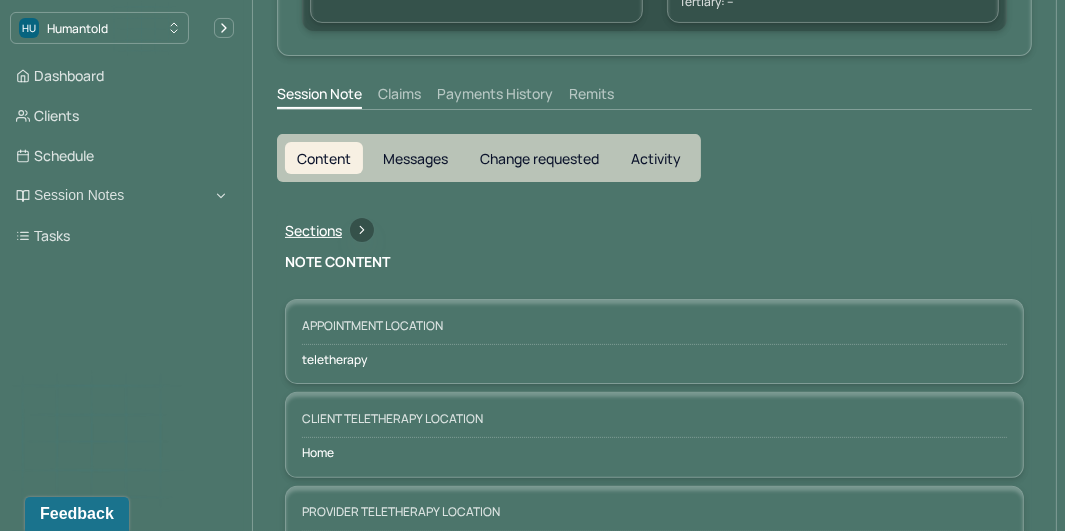 scroll, scrollTop: 0, scrollLeft: 0, axis: both 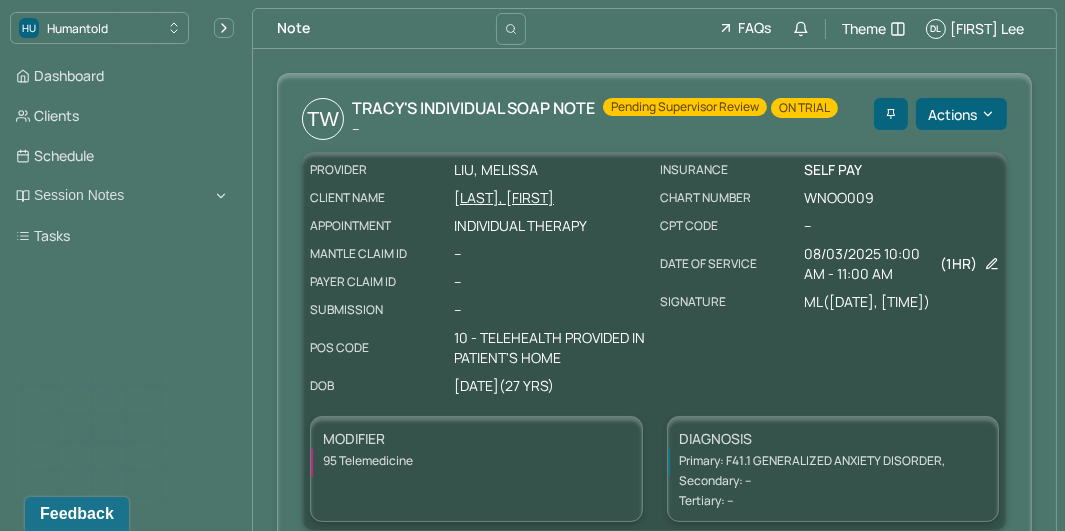 click on "ON TRIAL" at bounding box center (804, 108) 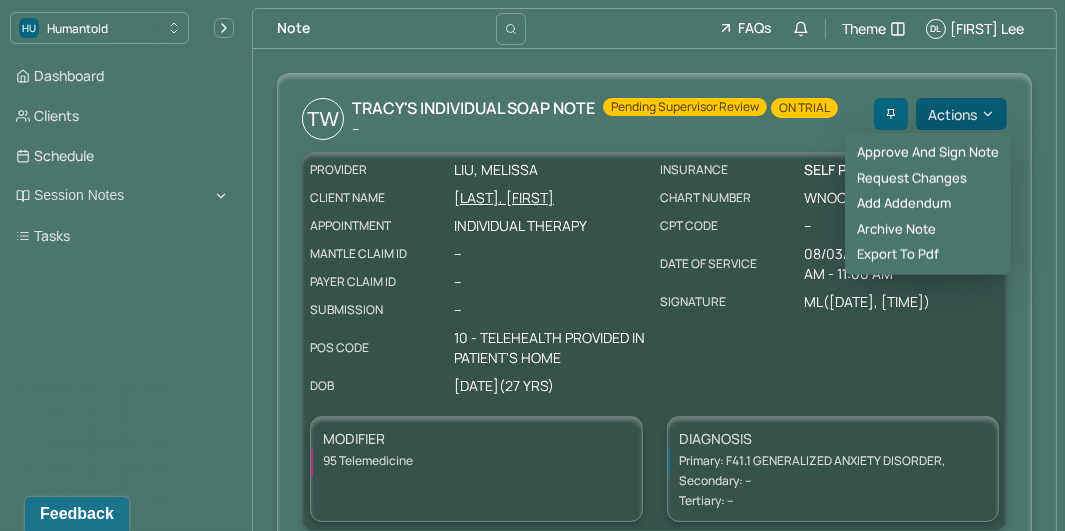 click on "Actions" at bounding box center [961, 114] 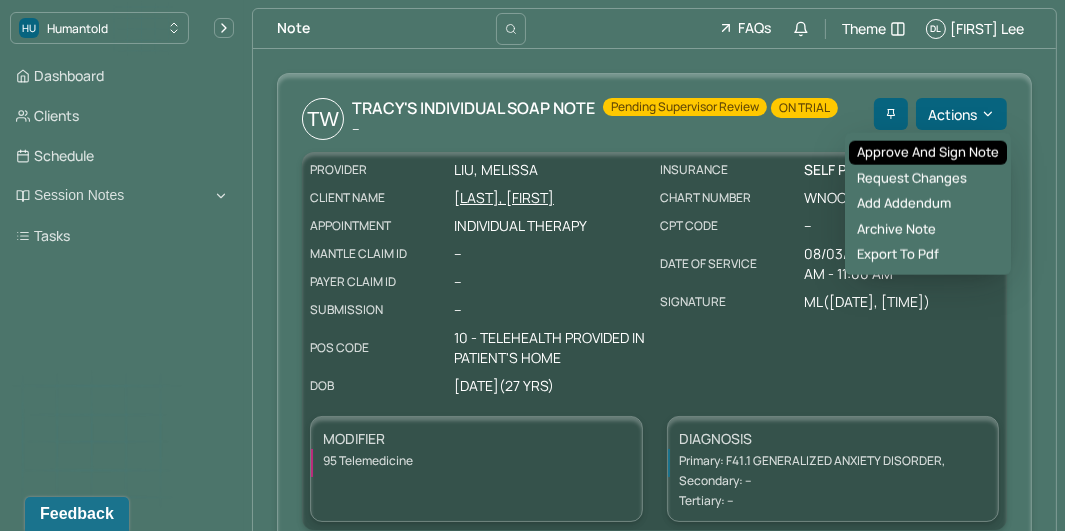 click on "Approve and sign note" at bounding box center (928, 153) 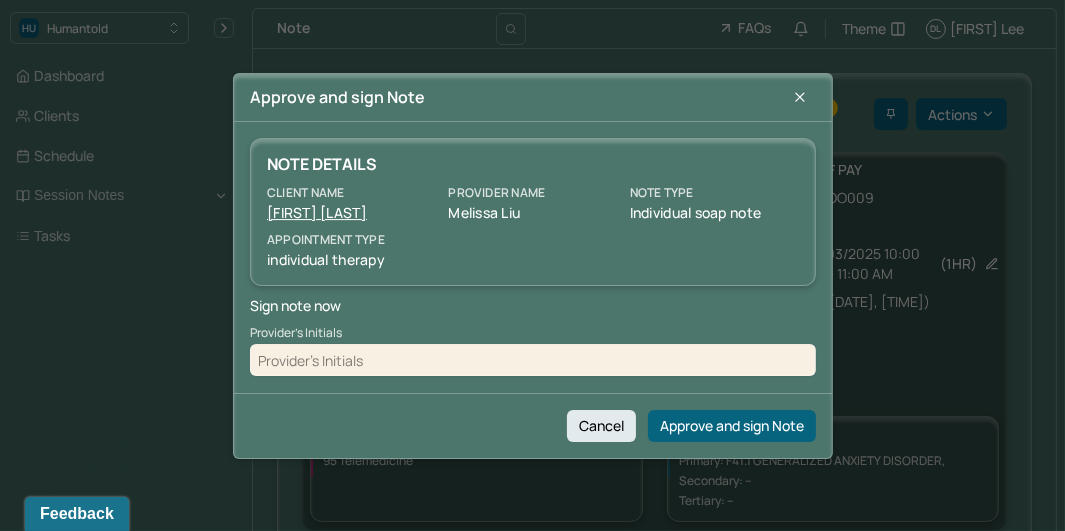 click at bounding box center [533, 360] 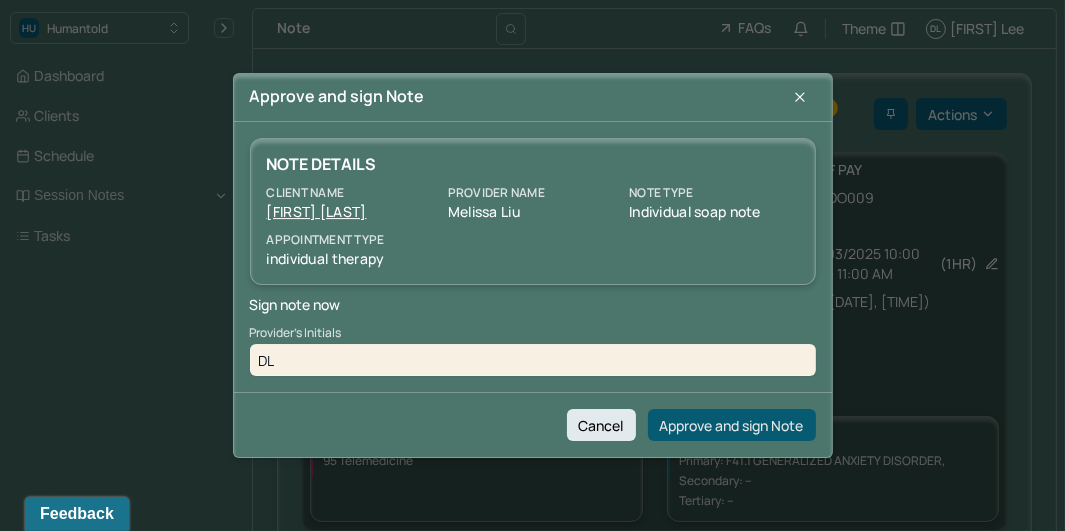 type on "DL" 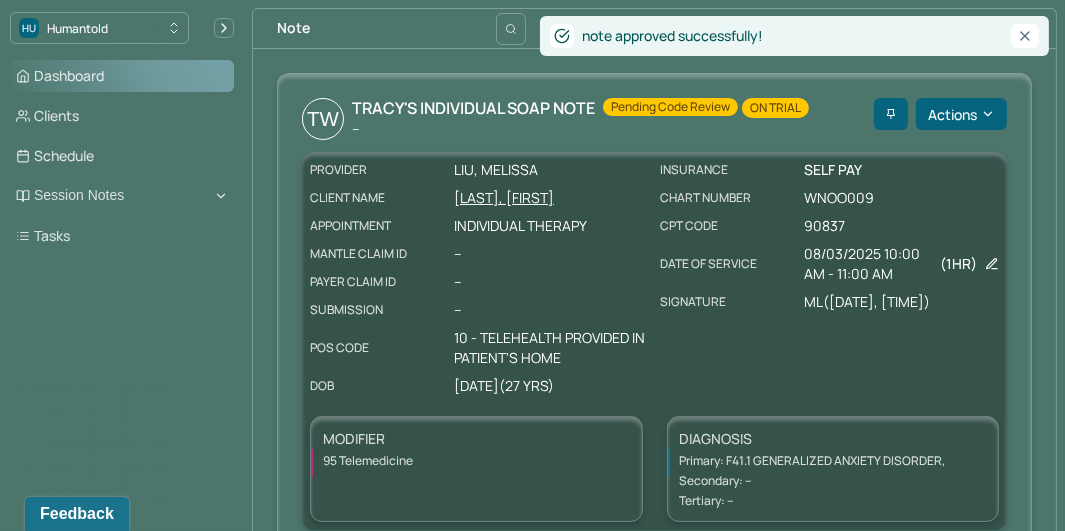 click on "Dashboard" at bounding box center (122, 76) 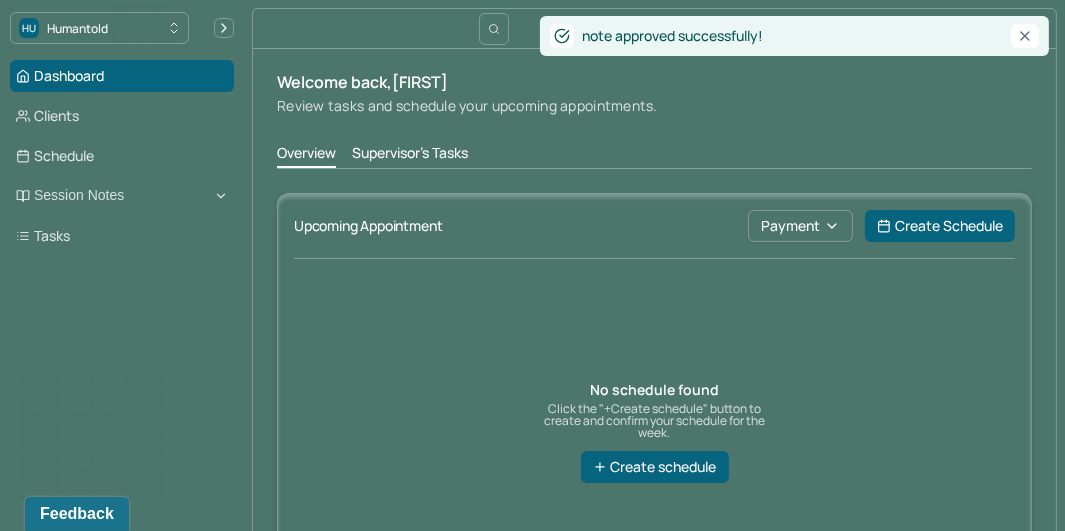 click on "Supervisor's Tasks" at bounding box center (410, 155) 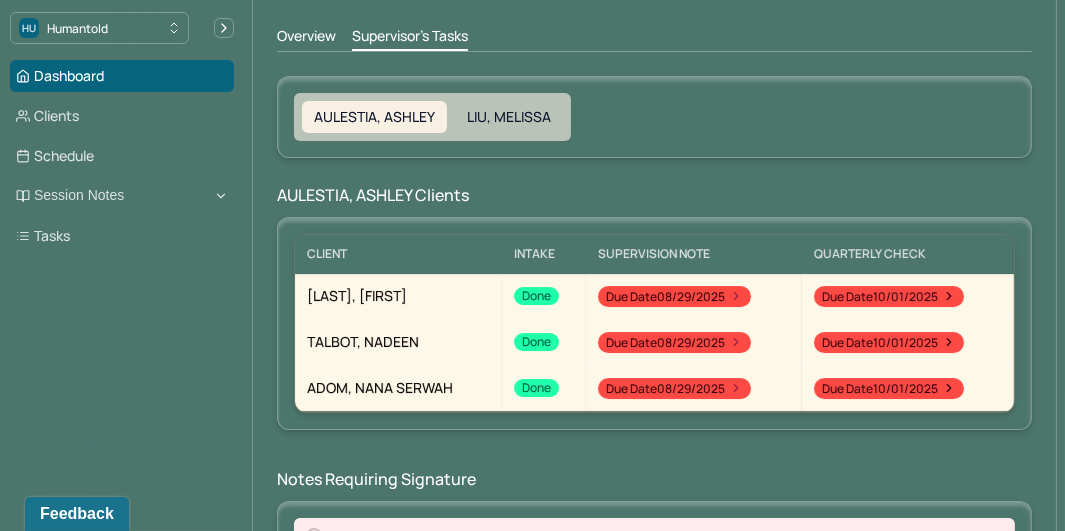 scroll, scrollTop: 248, scrollLeft: 0, axis: vertical 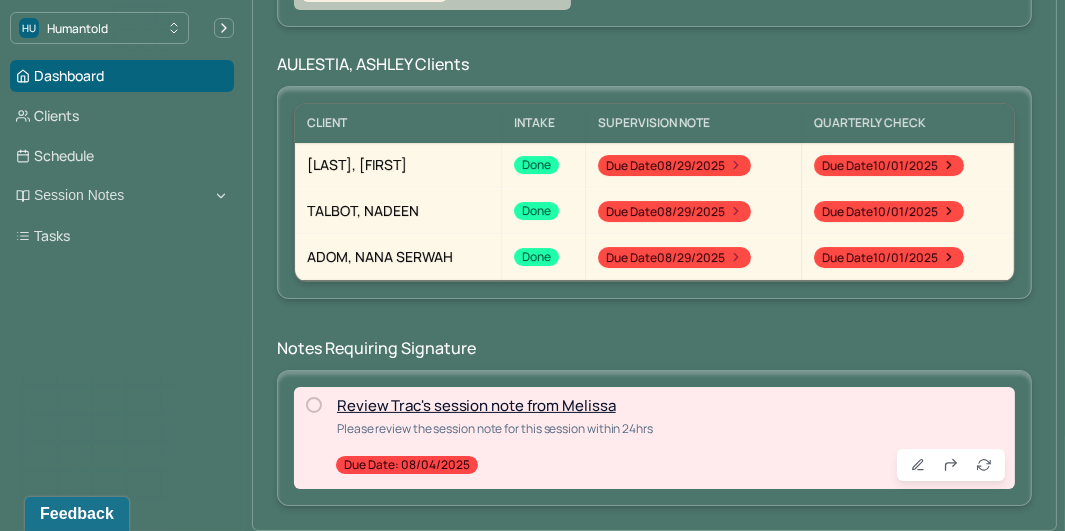 click on "Review Trac's session note from Melissa" at bounding box center [476, 405] 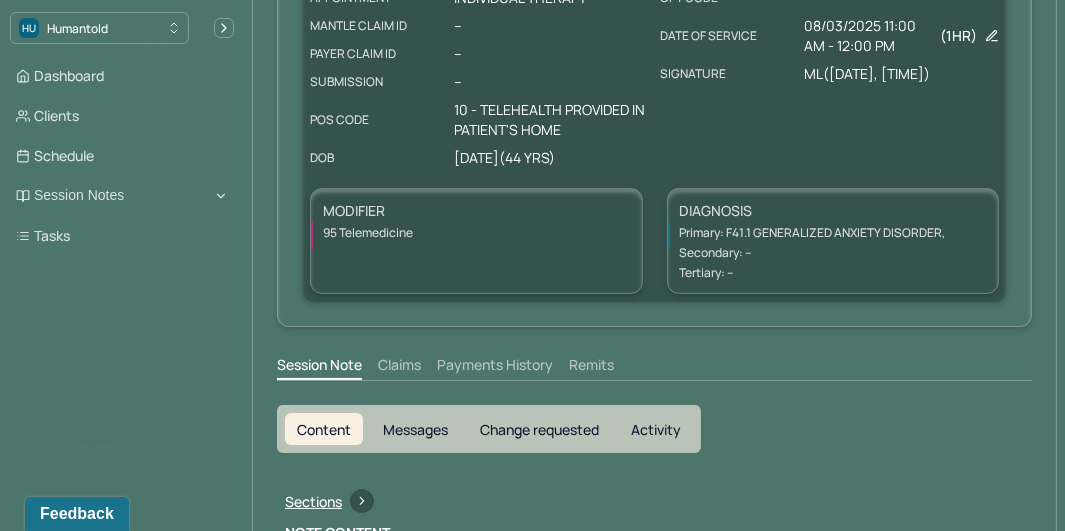 scroll, scrollTop: 0, scrollLeft: 0, axis: both 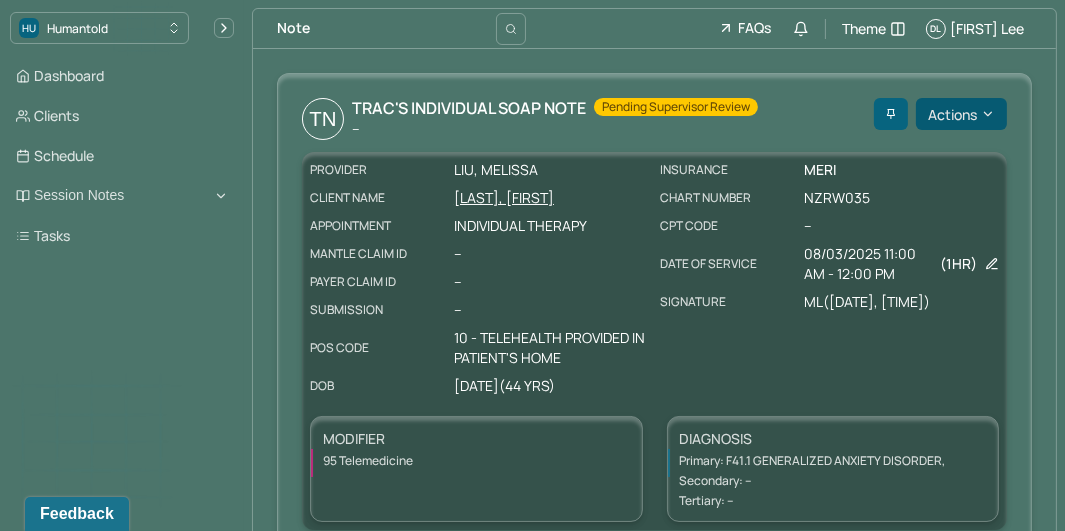 click 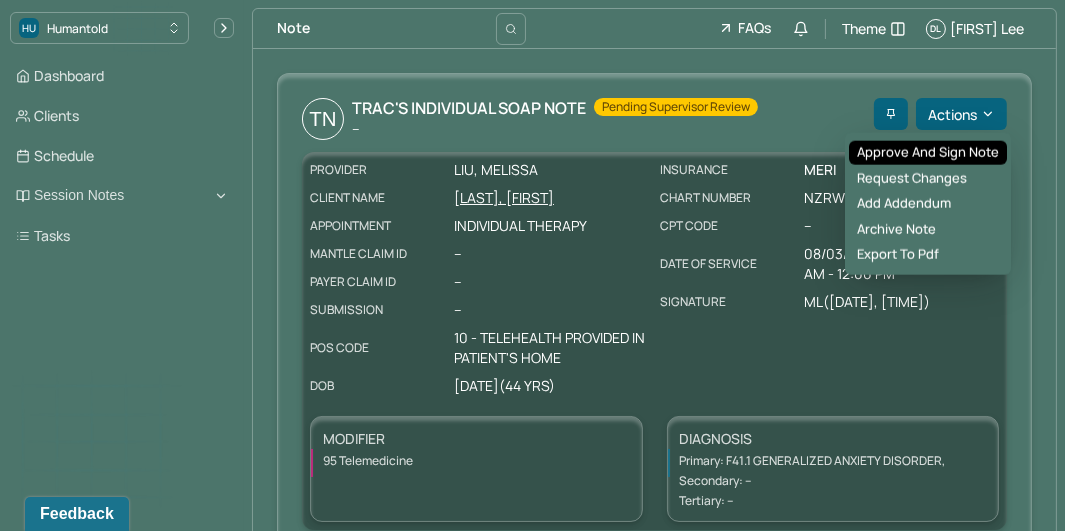 click on "Approve and sign note" at bounding box center (928, 153) 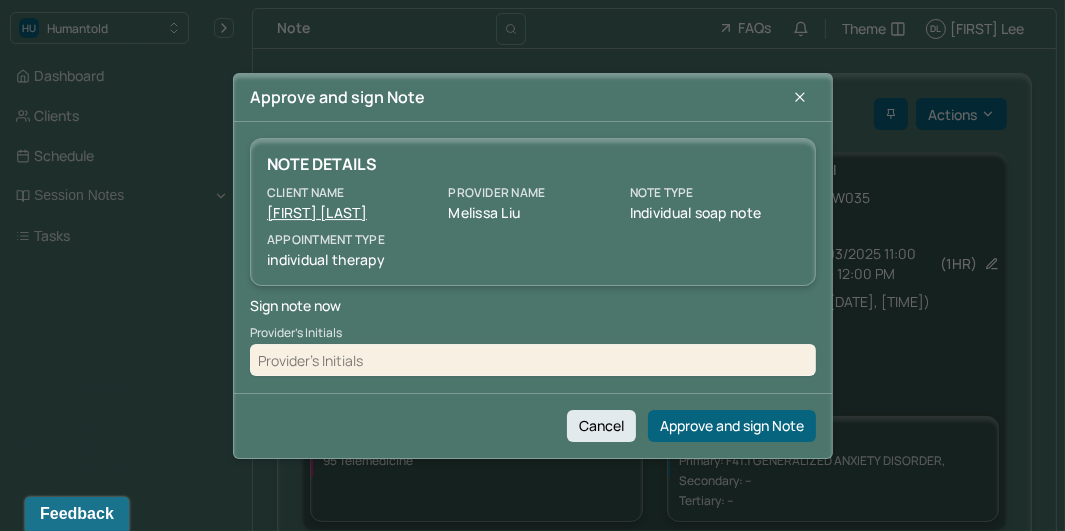click at bounding box center [533, 360] 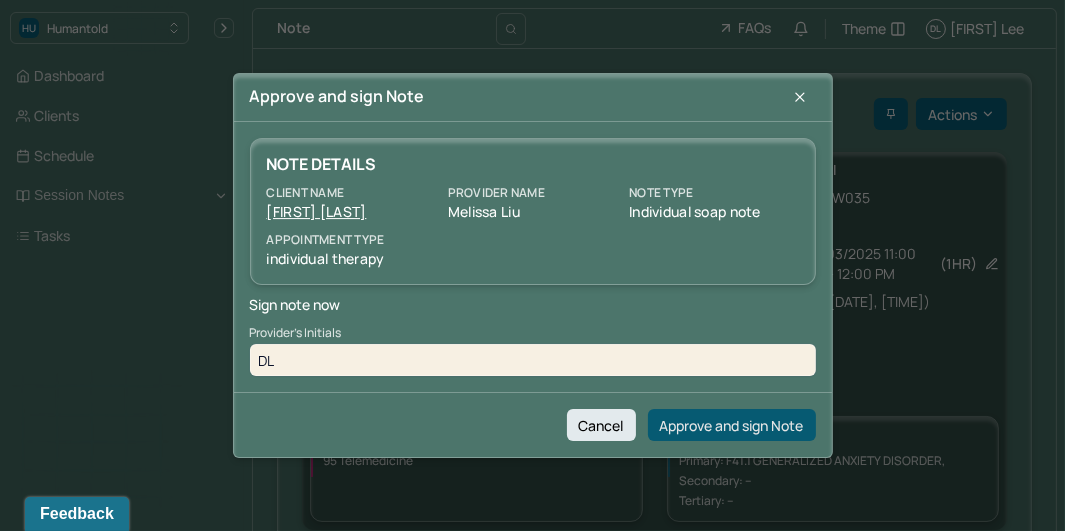 type on "DL" 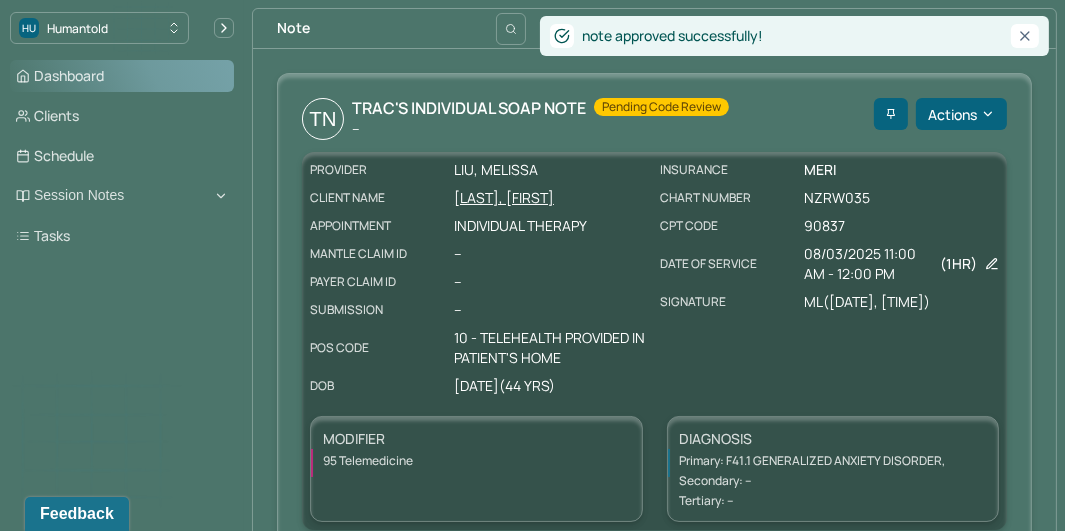 click on "Dashboard" at bounding box center (122, 76) 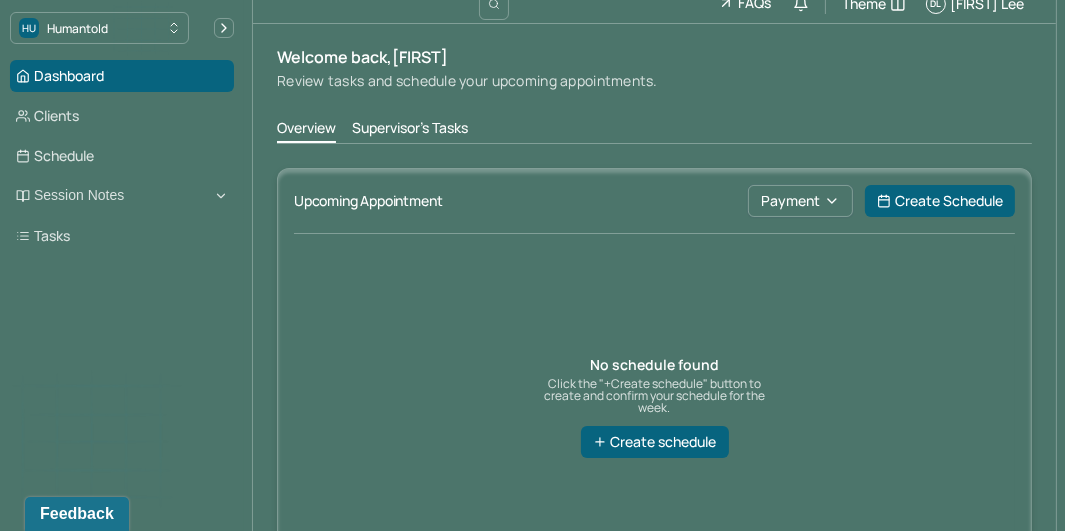 scroll, scrollTop: 0, scrollLeft: 0, axis: both 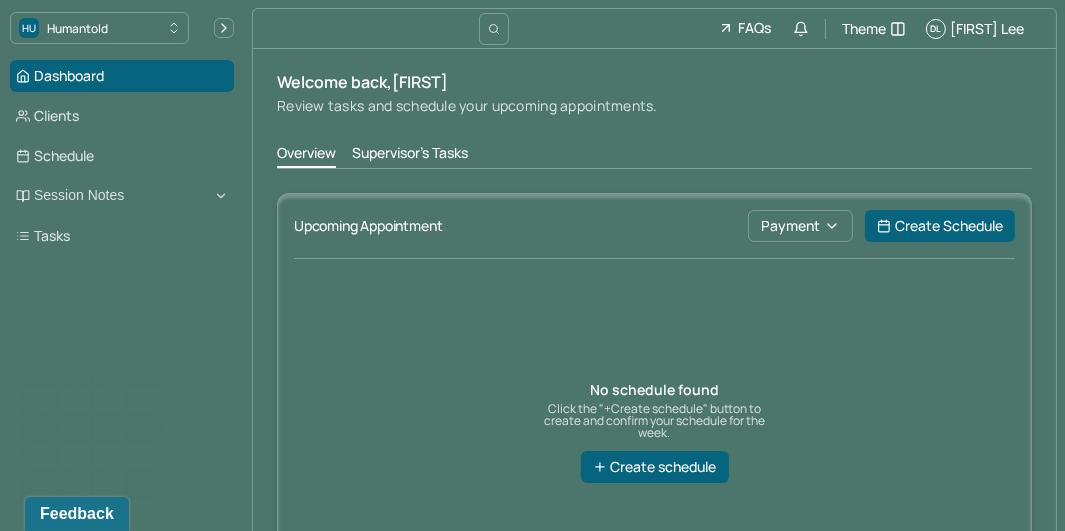 click on "Welcome back, Daniel Review tasks and schedule your upcoming appointments. Overview Supervisor's Tasks Upcoming Appointment Payment Create Schedule No schedule found Click the "+Create schedule" button to create and confirm your schedule for the week. Create schedule Pending Tasks Date Complete Spencer's Fri, [DATE] session note Please complete the session note for this session within 24hrs of the session end time. If the session did not occur, please indicate that the session did not happen by using the "Report Session as Cancelled" option on the right. If the client cancelled with less than 24hrs notice, please complete the cancellation note. Due date: [DATE] Complete Jasmine's Fri, [DATE] session note Due date: [DATE] Complete Vincent's Sat, [DATE] session note Due date: [DATE] Complete Abigail's Sat, [DATE] session note Due date: [DATE] Complete Ali's Sat, [DATE] session note Due date: [DATE] Complete William's Sat, [DATE] session note Due date: [DATE] Client [DATE] - [DATE], [YEAR] Week" at bounding box center [654, 738] 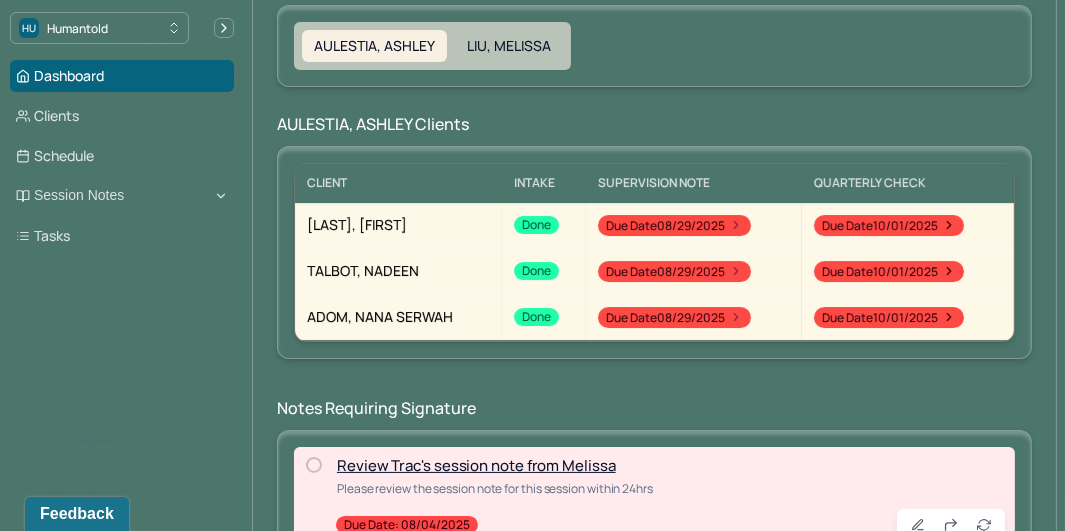 scroll, scrollTop: 248, scrollLeft: 0, axis: vertical 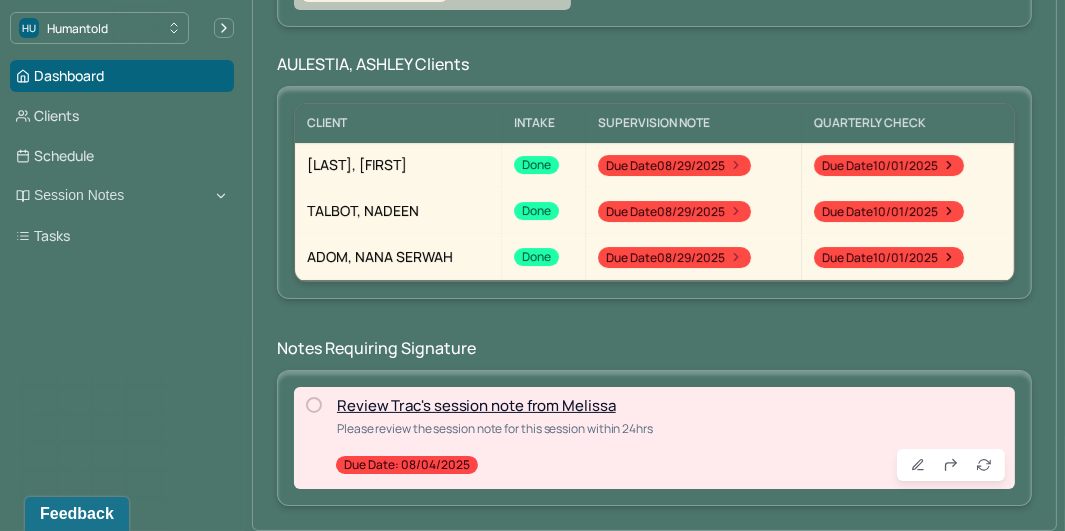 click on "Review Trac's session note from Melissa" at bounding box center (476, 405) 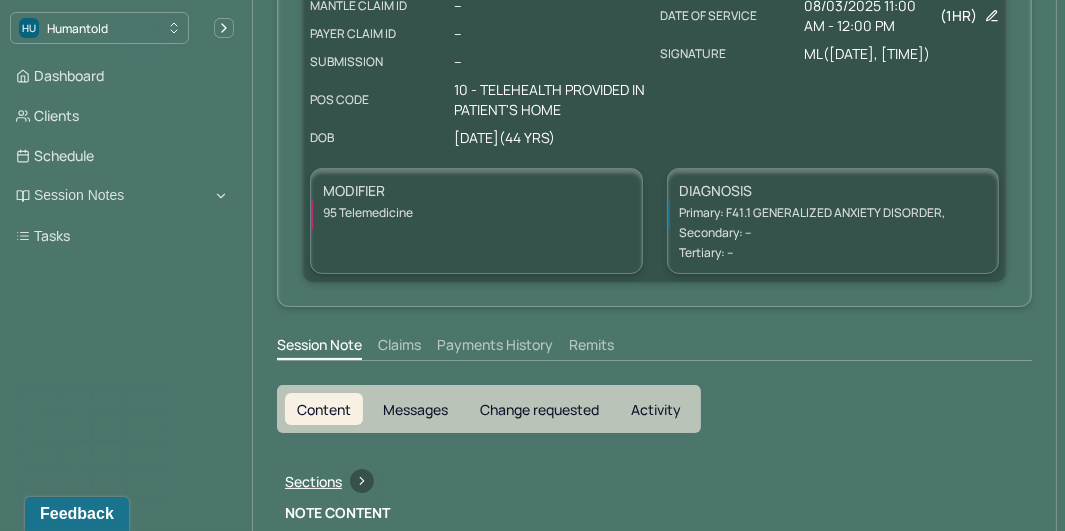 scroll, scrollTop: 0, scrollLeft: 0, axis: both 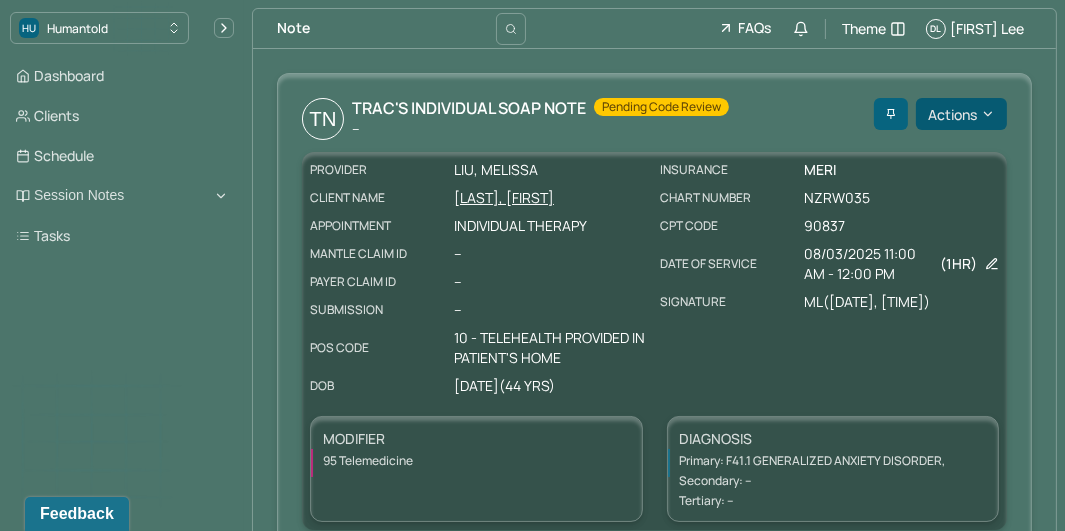 click on "Actions" at bounding box center (961, 114) 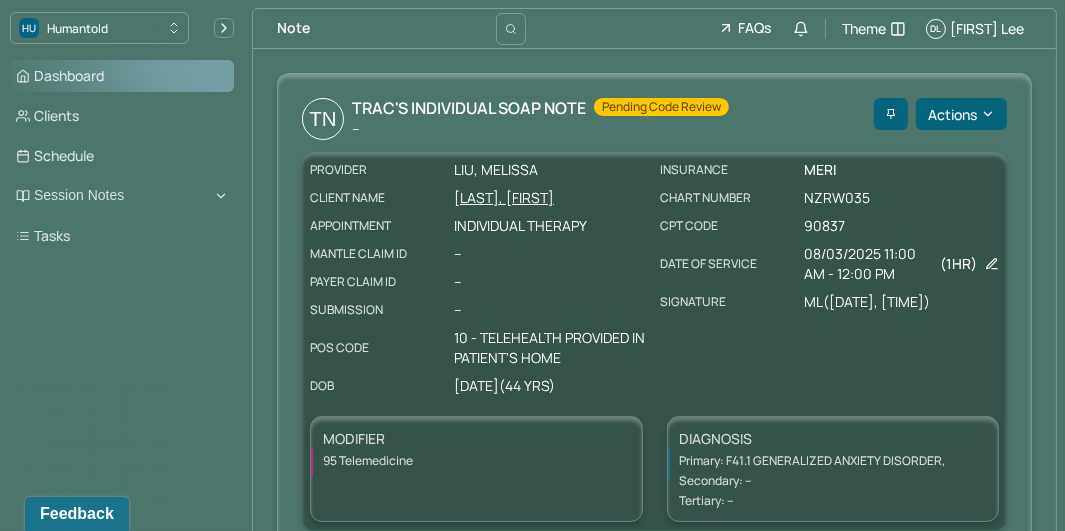 click on "Dashboard" at bounding box center [122, 76] 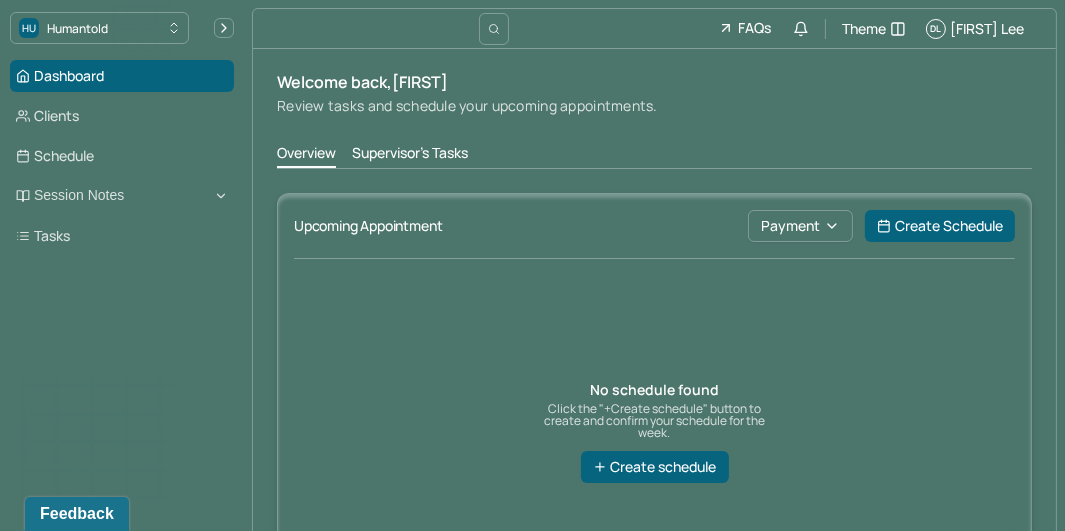 click on "Supervisor's Tasks" at bounding box center [410, 155] 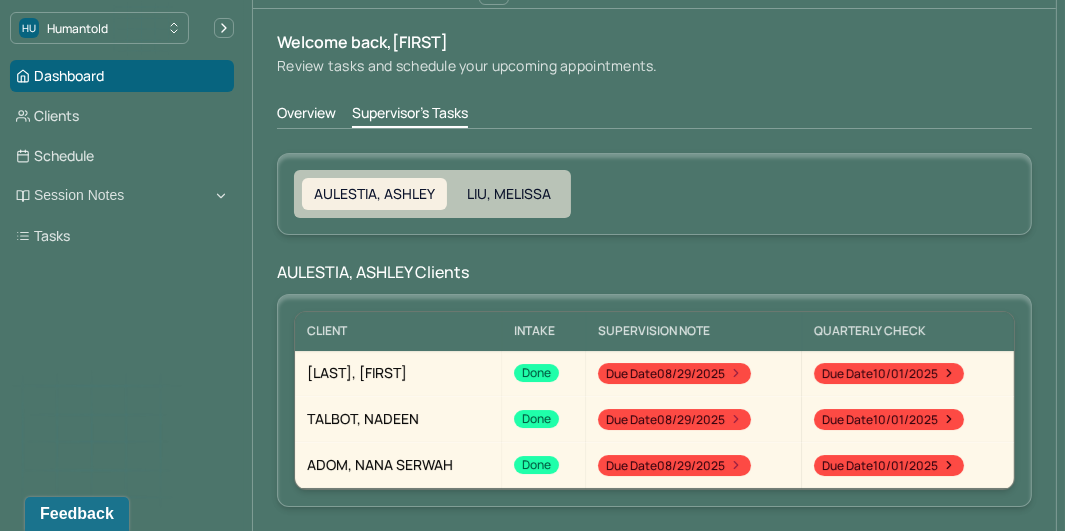 scroll, scrollTop: 0, scrollLeft: 0, axis: both 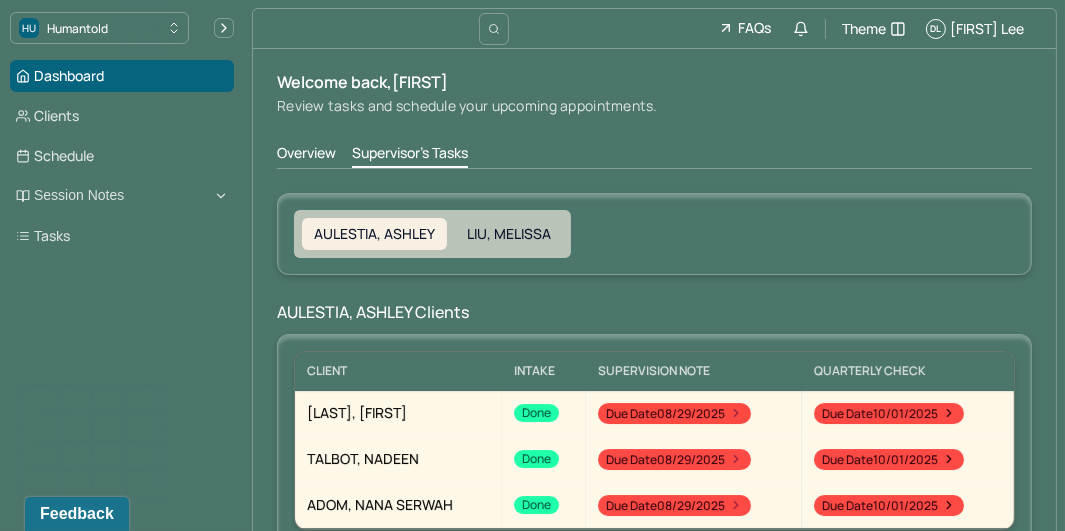 click on "Overview" at bounding box center [306, 155] 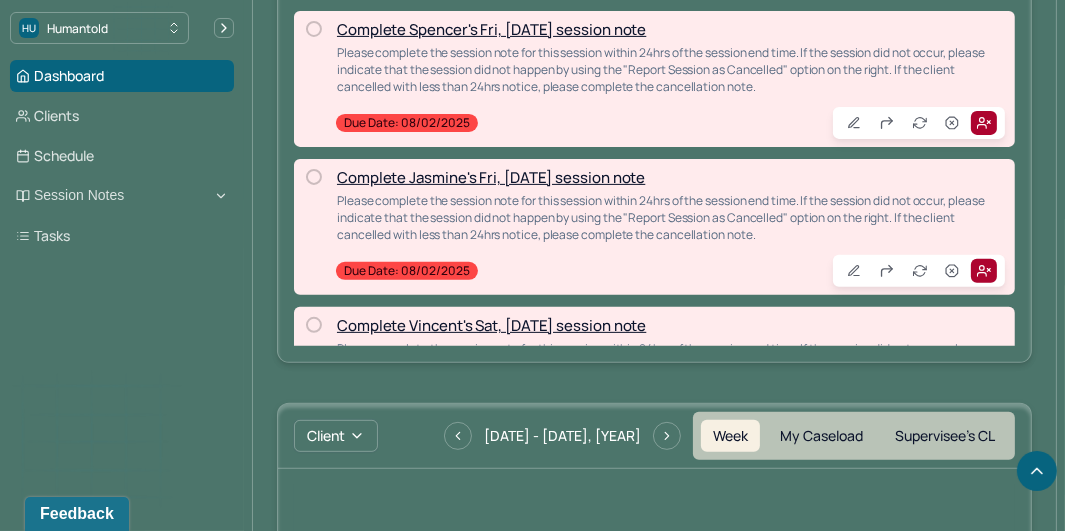 scroll, scrollTop: 669, scrollLeft: 0, axis: vertical 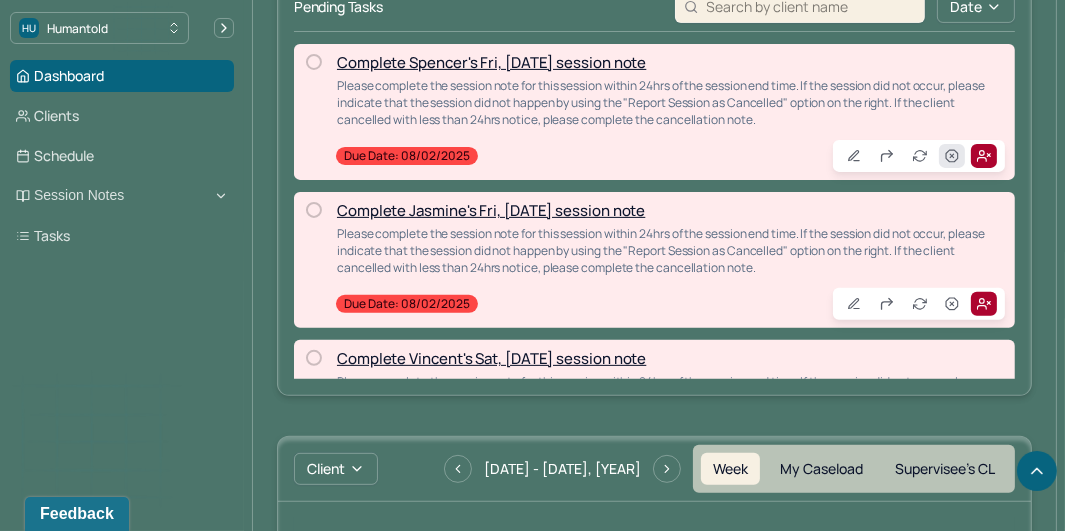 click 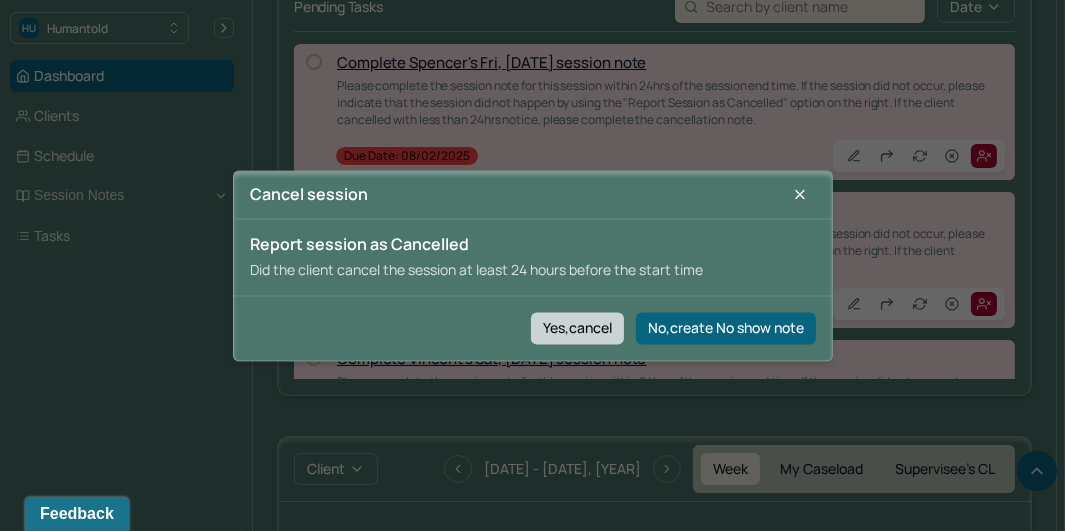 click on "Yes,cancel" at bounding box center [577, 328] 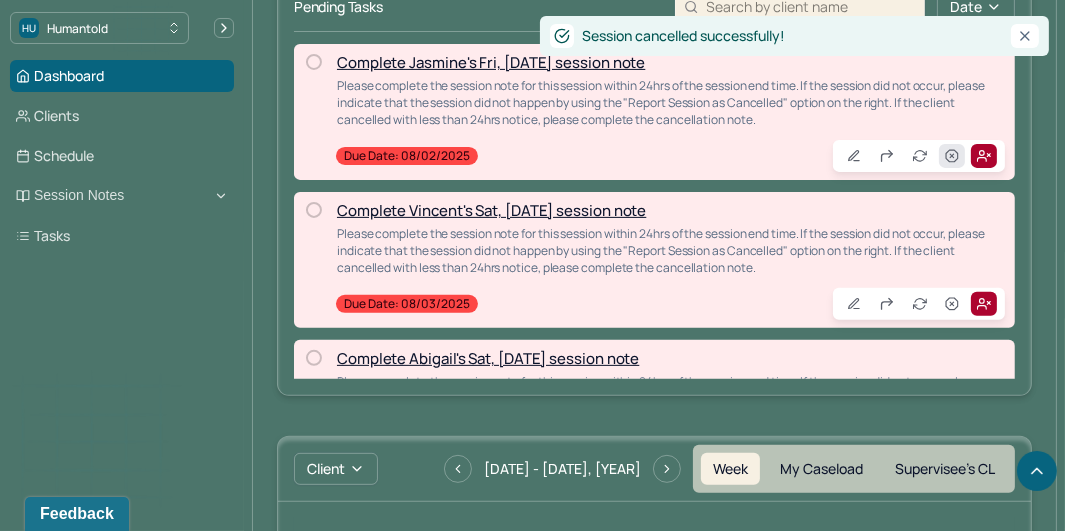 click 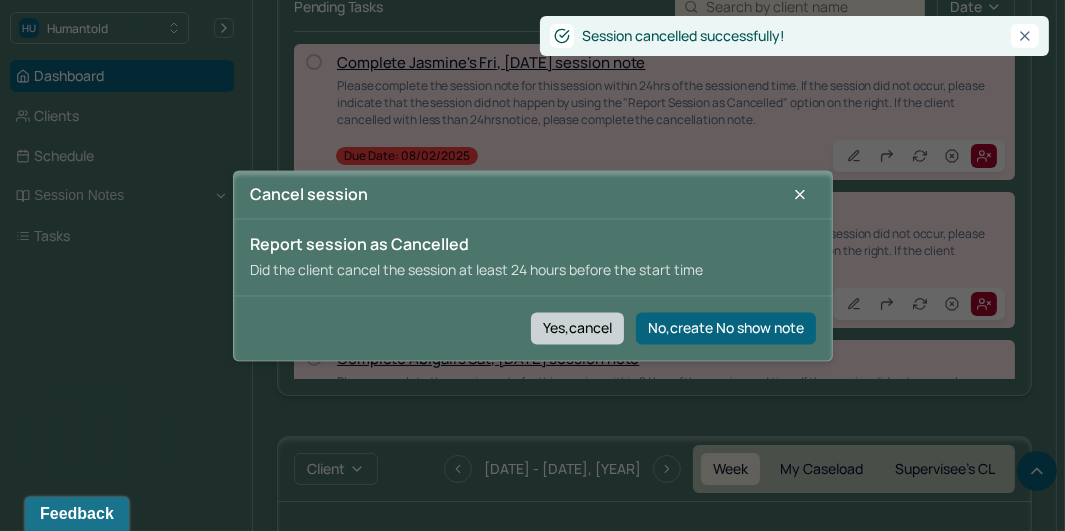 click on "Yes,cancel" at bounding box center [577, 328] 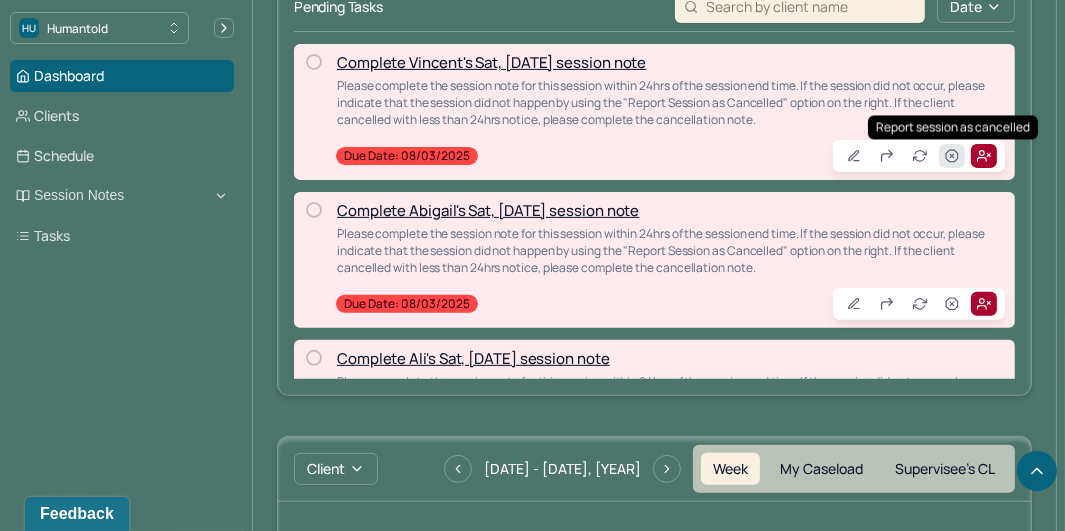 click 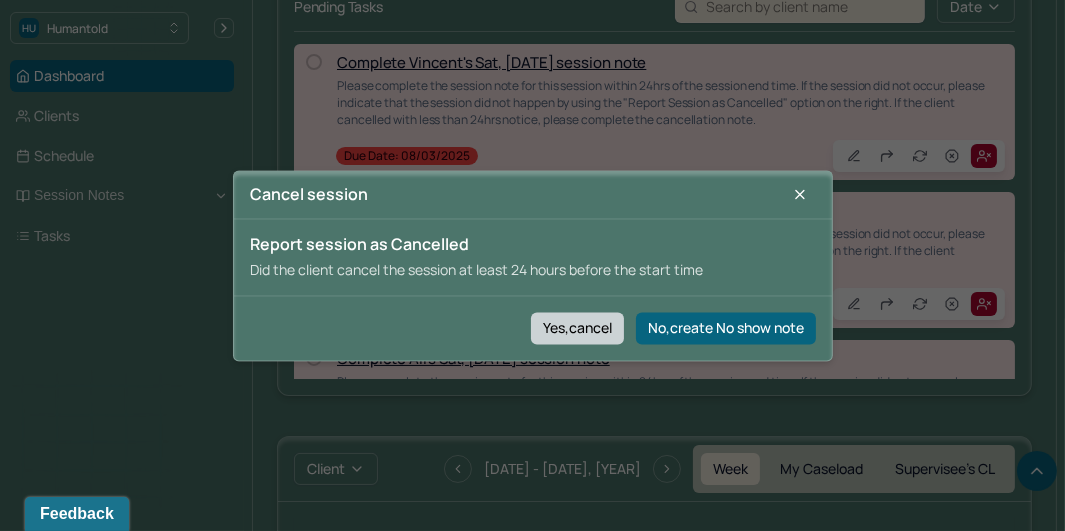 click on "Yes,cancel" at bounding box center (577, 328) 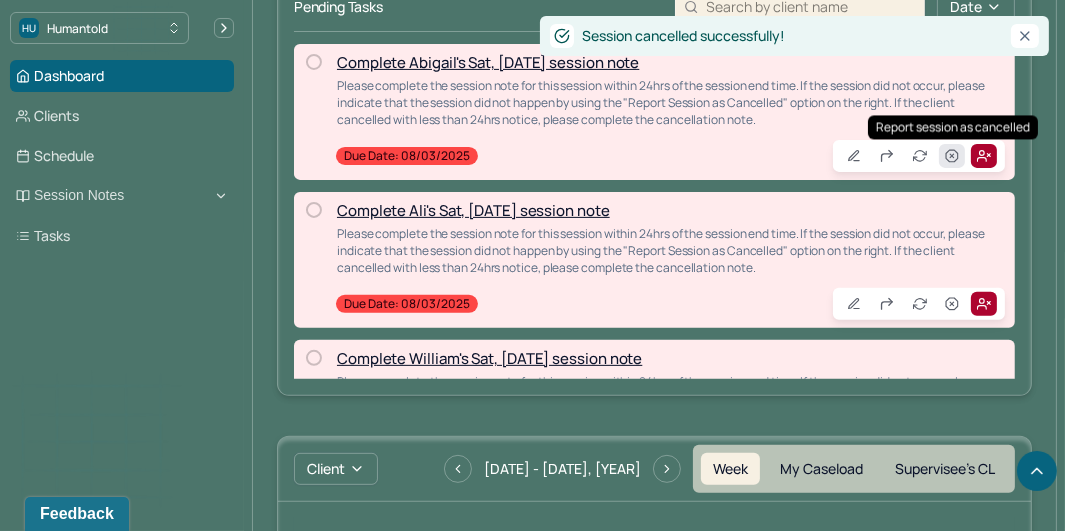 click 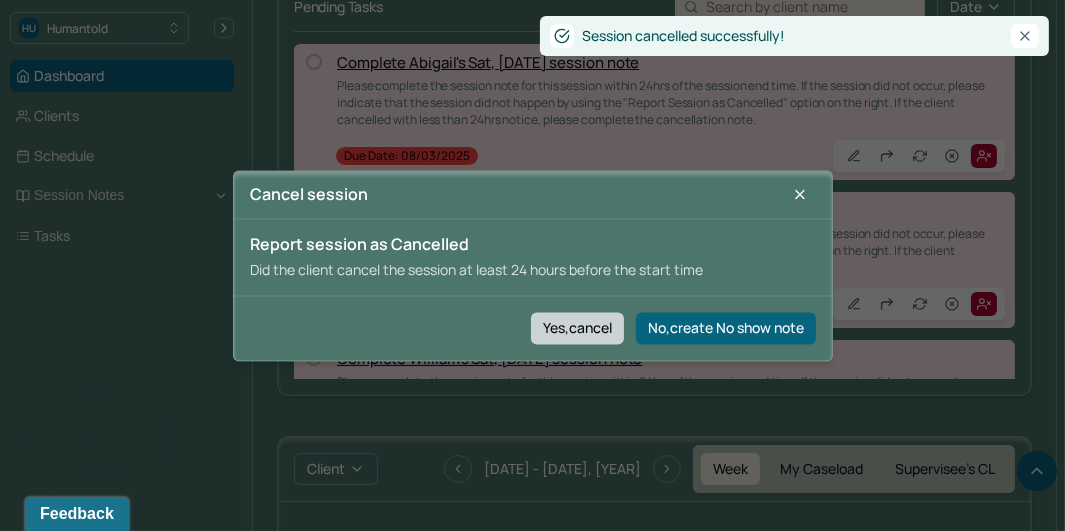 click on "Yes,cancel" at bounding box center [577, 328] 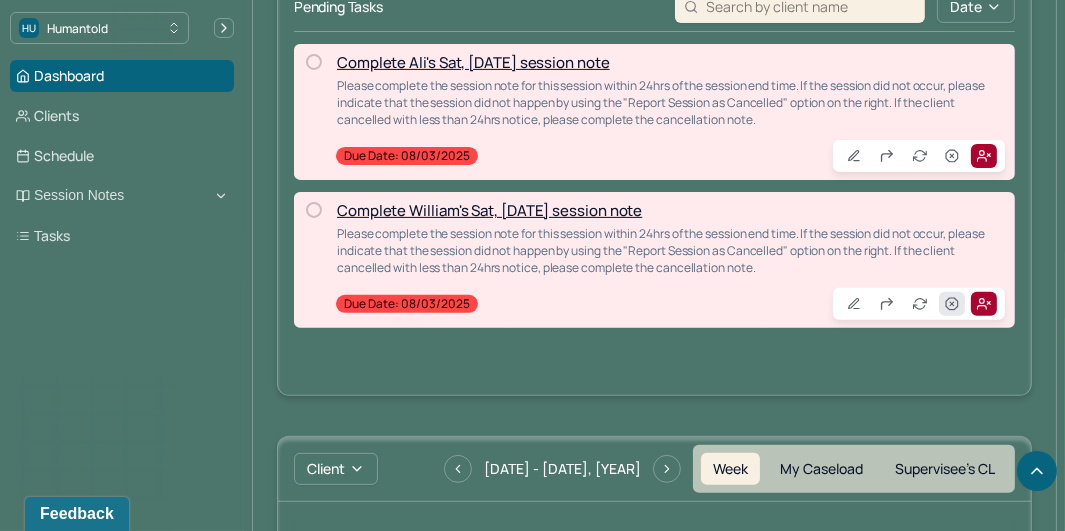 click 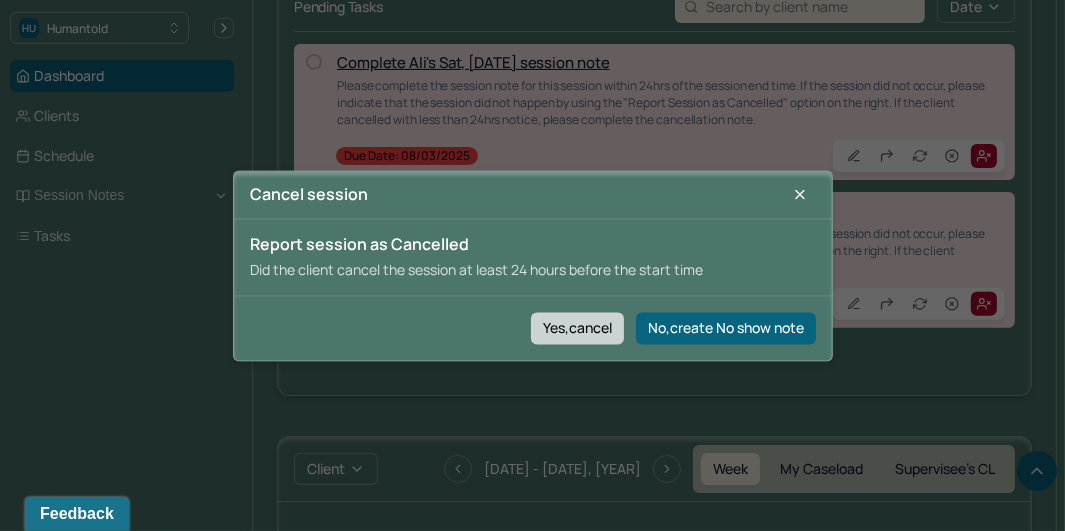 click on "Yes,cancel" at bounding box center (577, 328) 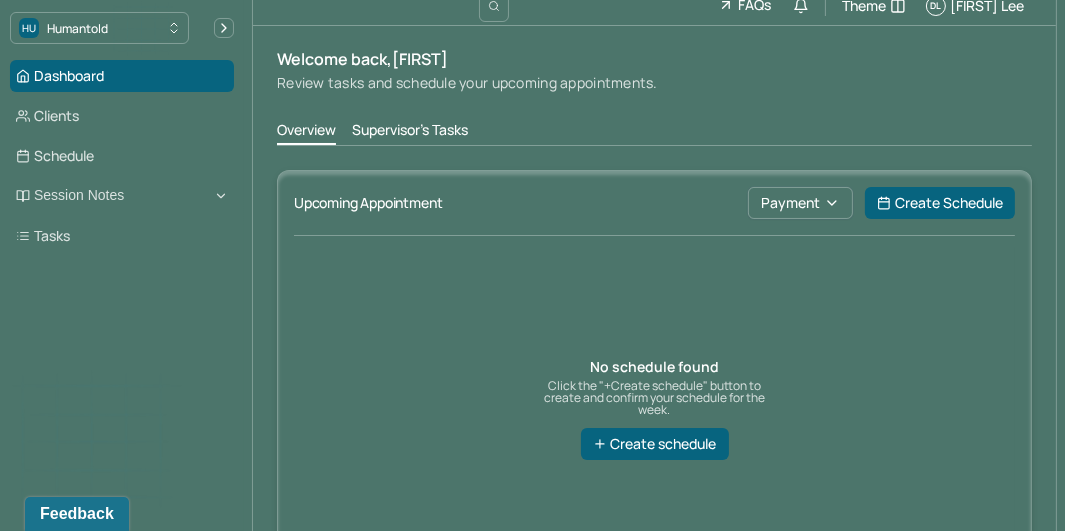 scroll, scrollTop: 0, scrollLeft: 0, axis: both 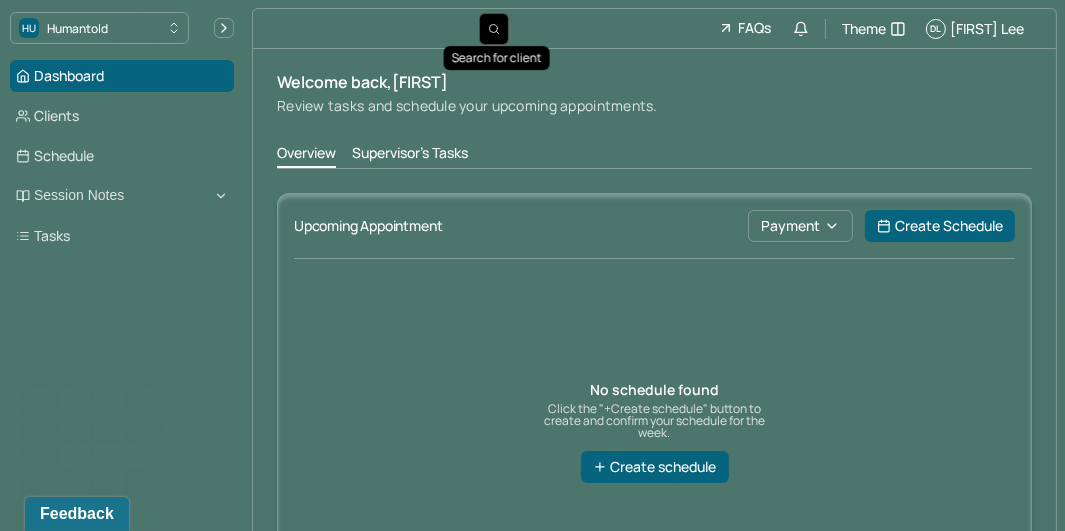 click at bounding box center (494, 29) 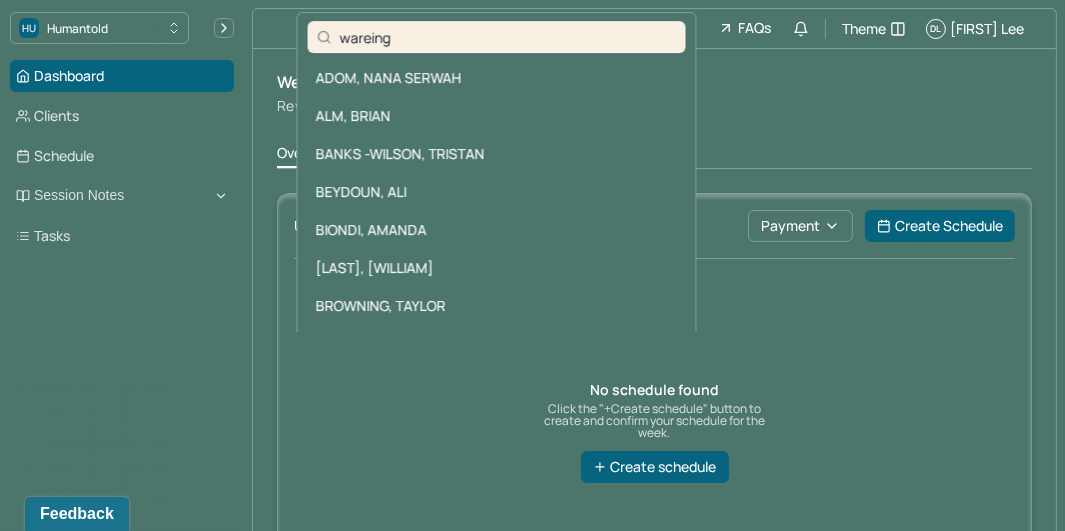 type on "wareing" 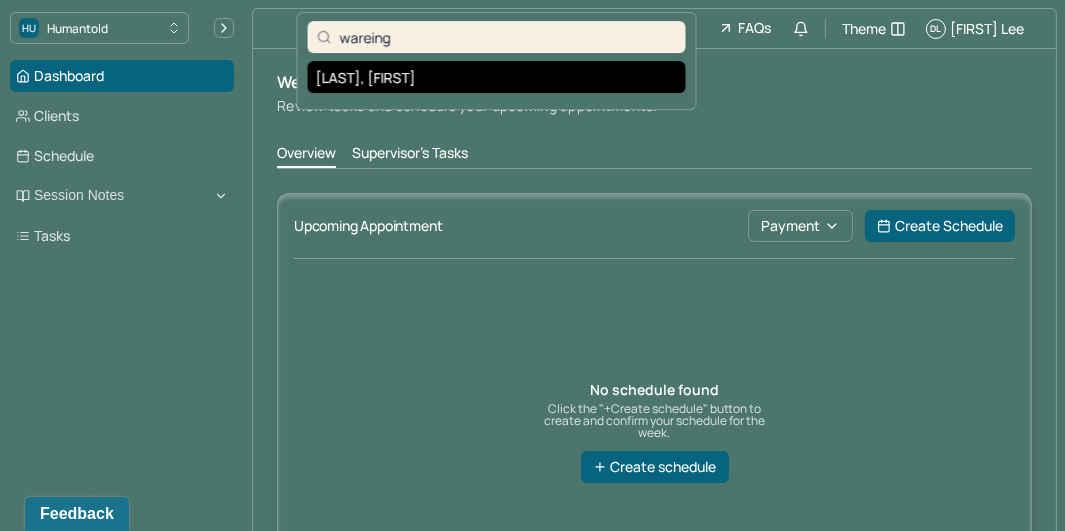 click on "[LAST], [FIRST]" at bounding box center [497, 77] 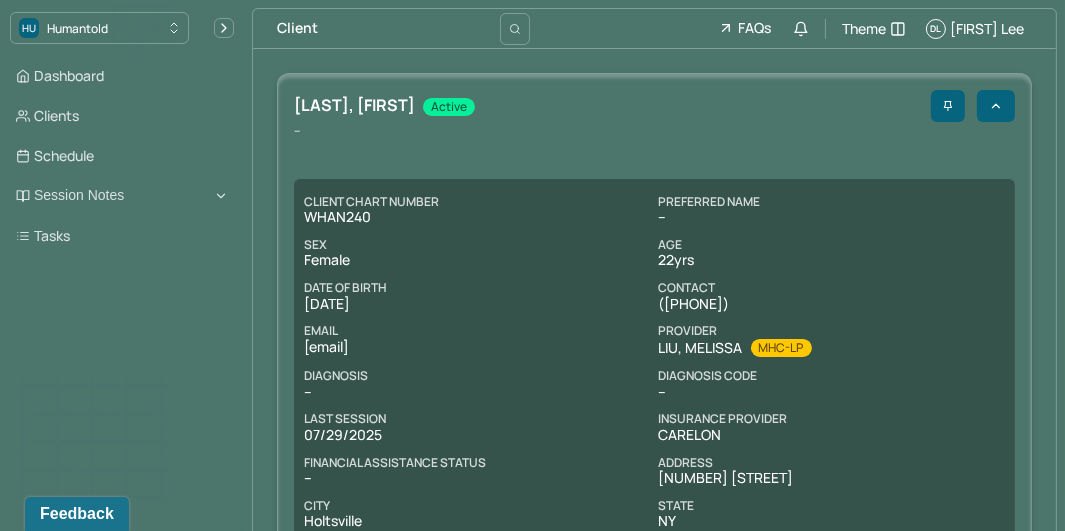 scroll, scrollTop: 1, scrollLeft: 0, axis: vertical 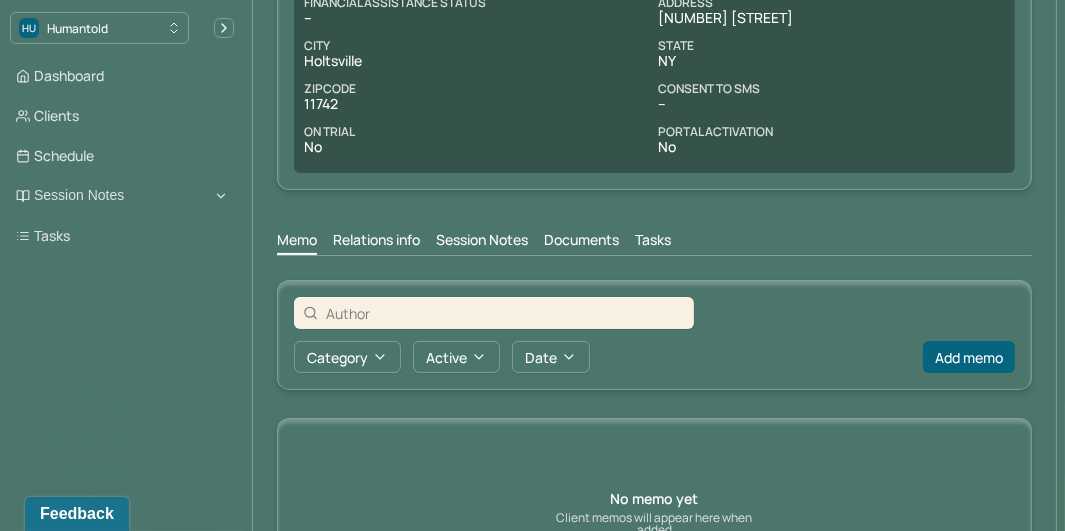 click on "Session Notes" at bounding box center (482, 242) 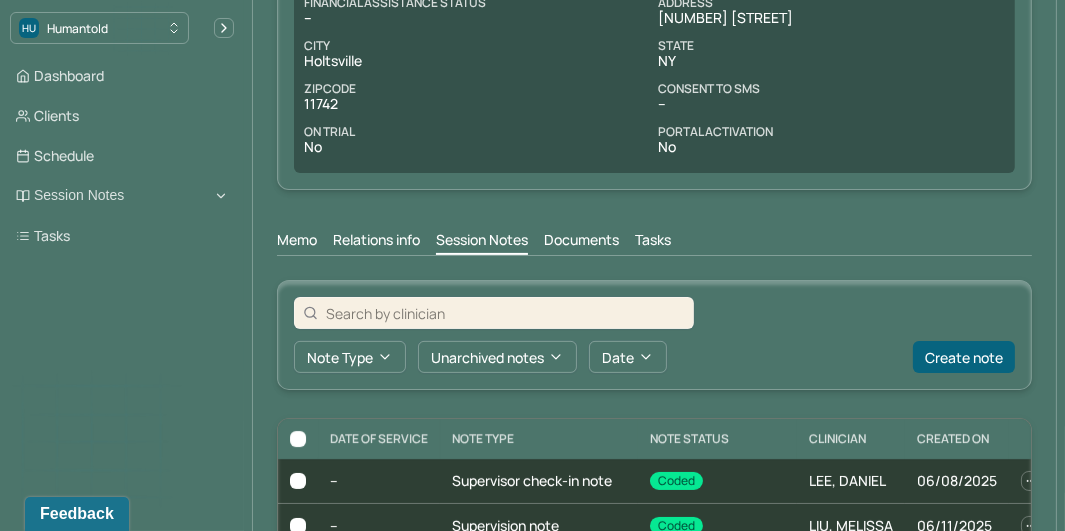 scroll, scrollTop: 670, scrollLeft: 0, axis: vertical 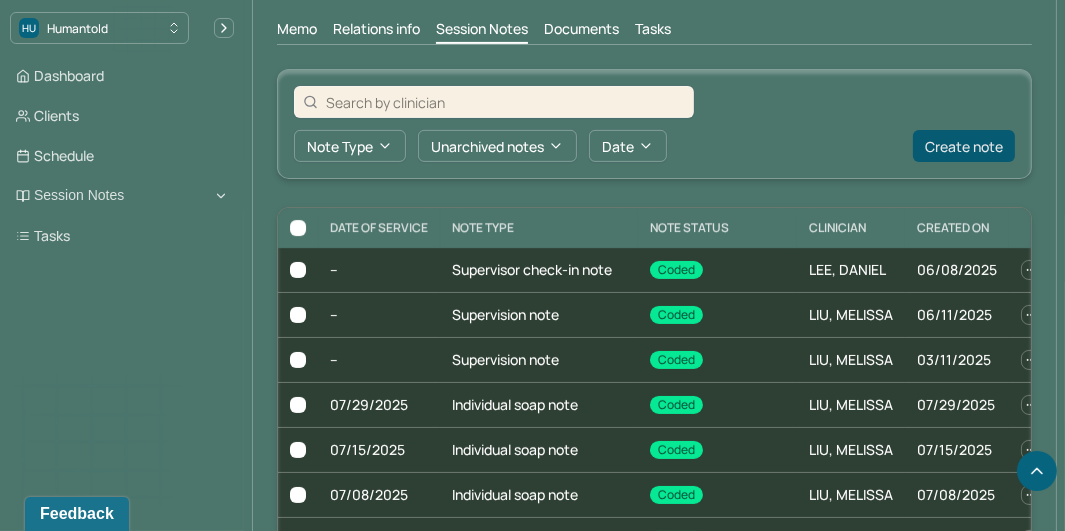 click on "Create note" at bounding box center (964, 146) 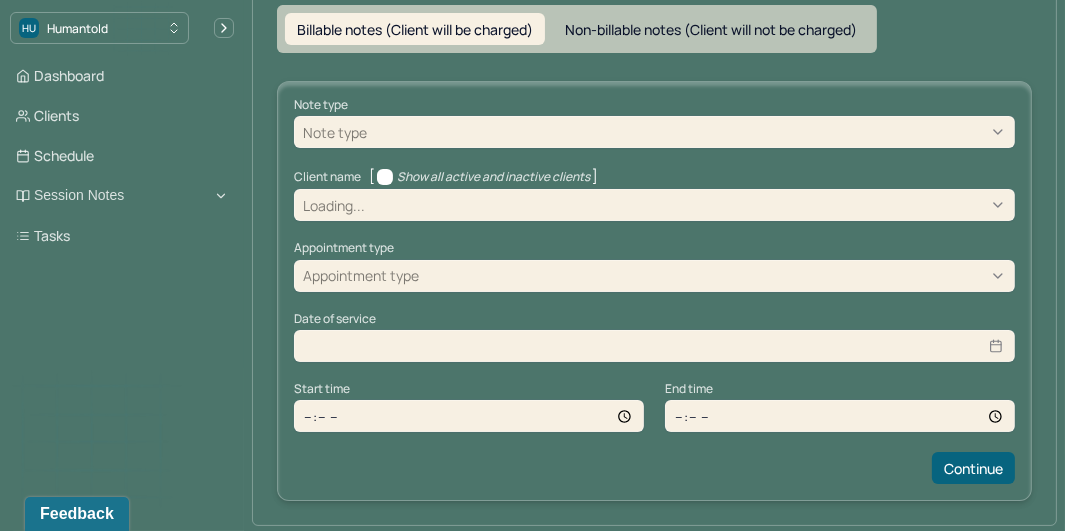 click at bounding box center (688, 132) 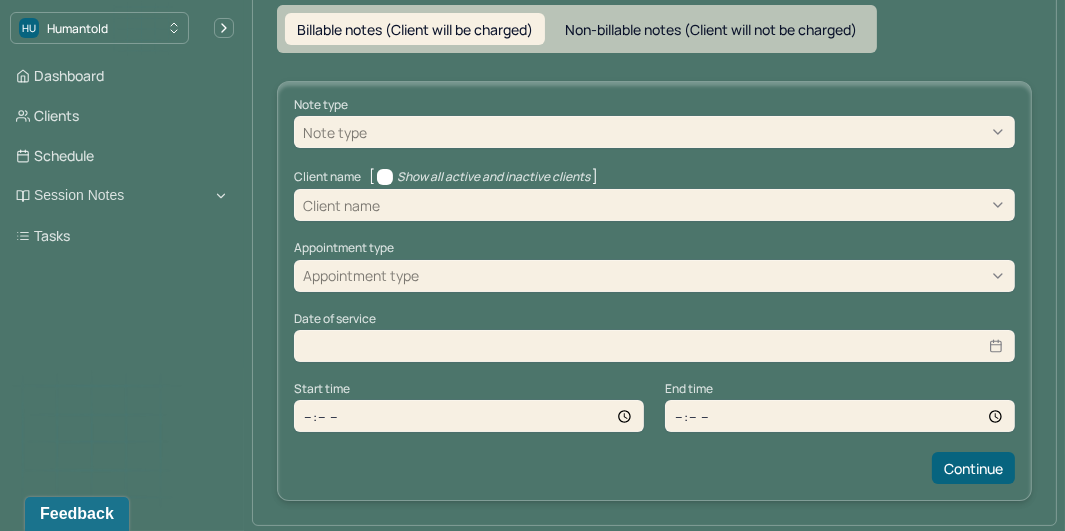 click on "Non-billable notes (Client will not be charged)" at bounding box center [711, 29] 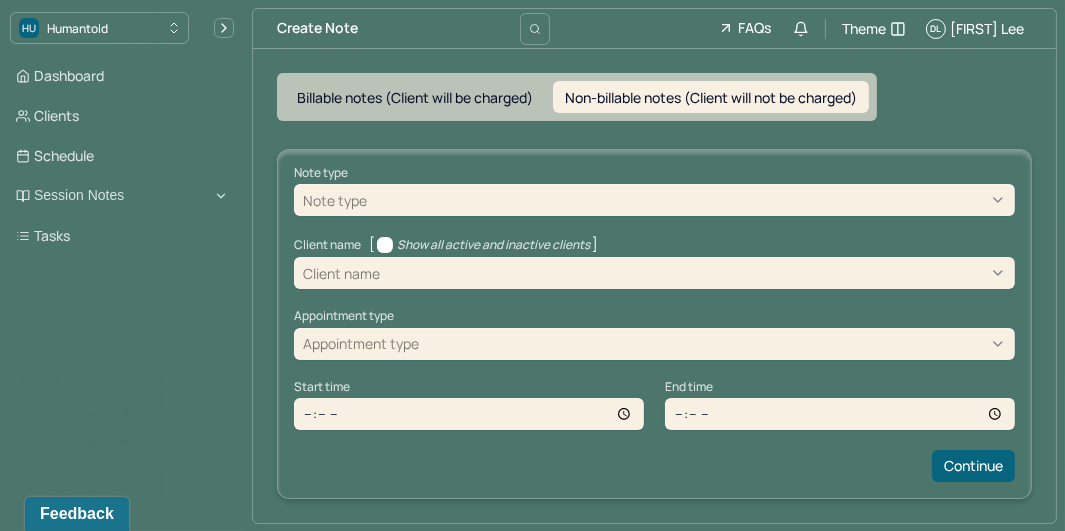 click at bounding box center (688, 200) 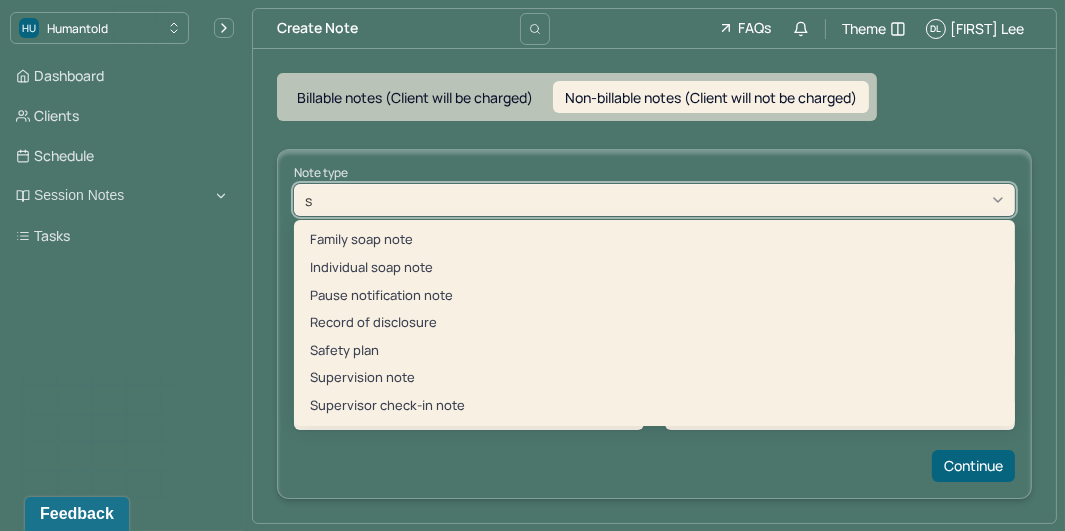 type on "su" 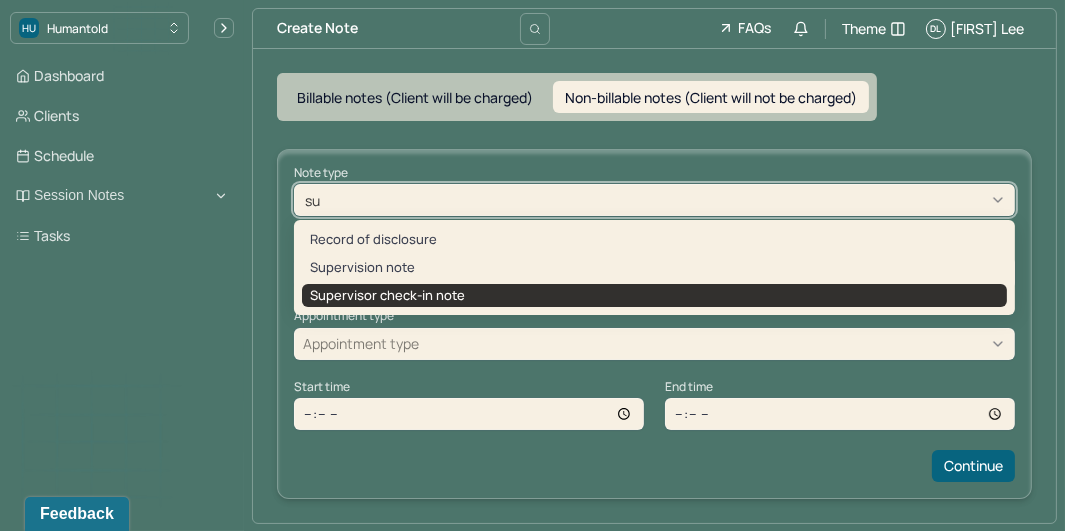 click on "Supervisor check-in note" at bounding box center [654, 296] 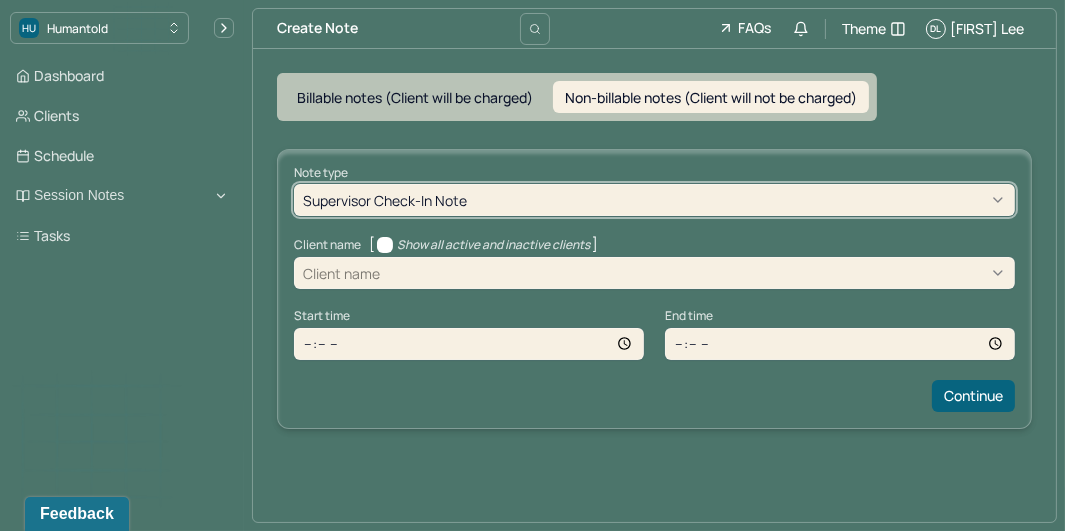 click at bounding box center [695, 273] 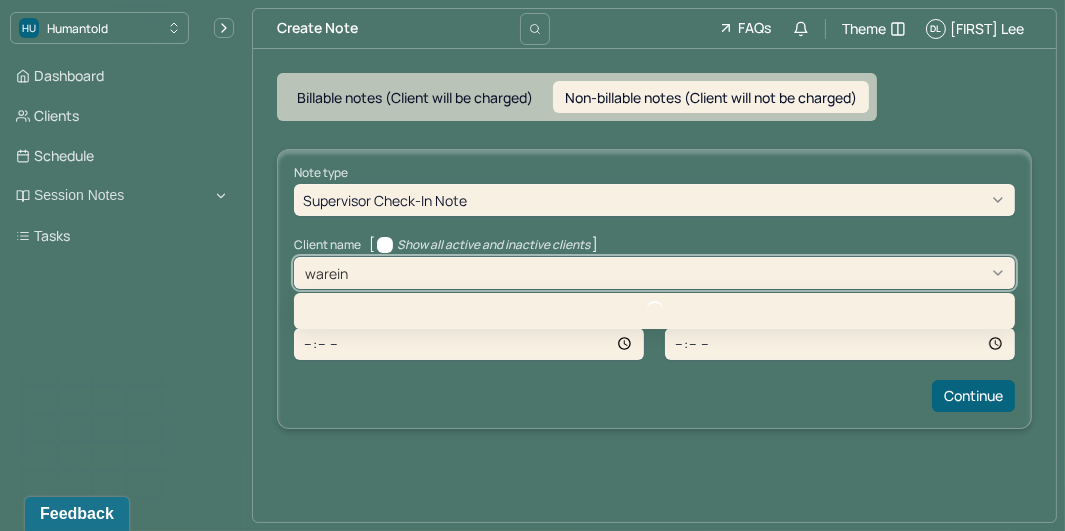 type on "wareing" 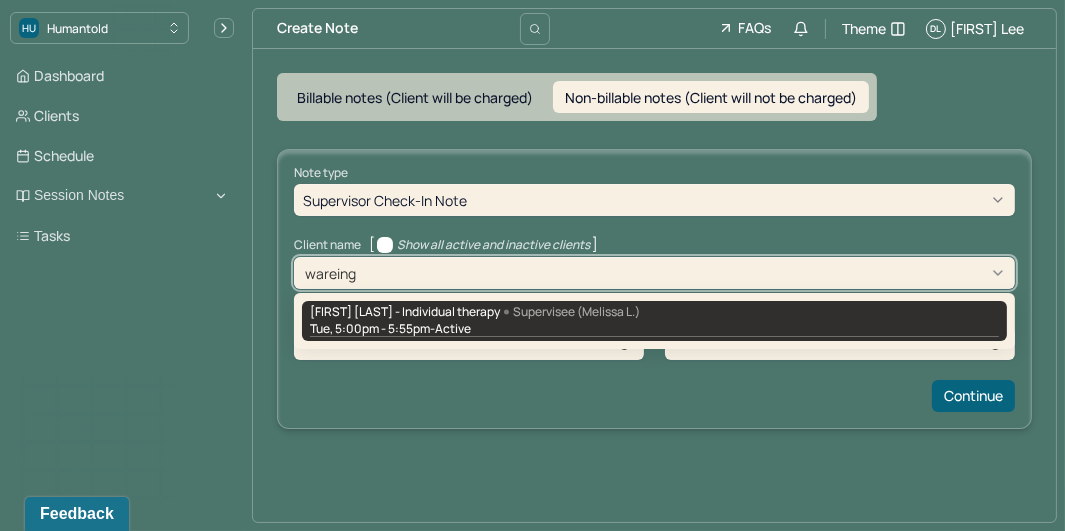 click on "Tue, 5:00pm - 5:55pm  -  active" at bounding box center (654, 329) 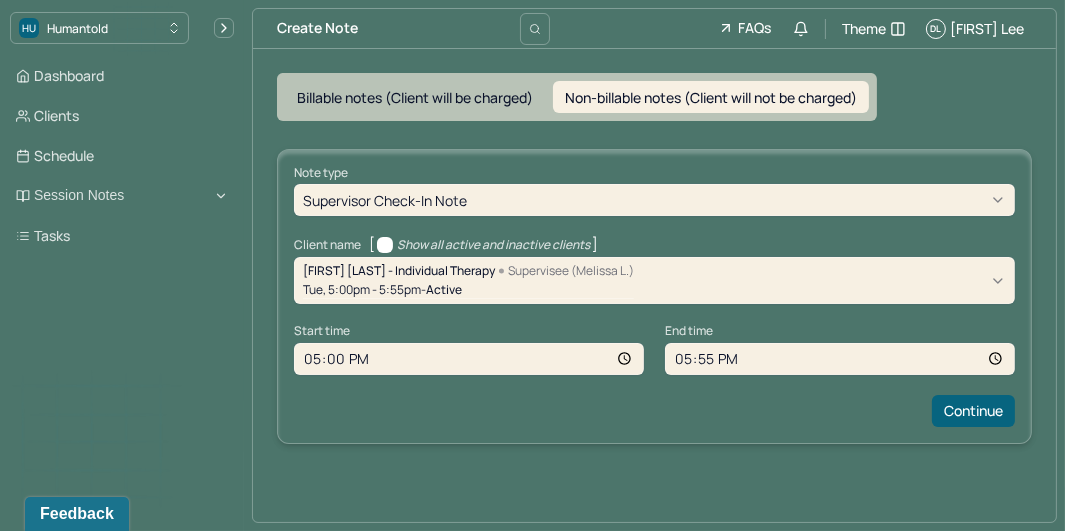 click on "17:00" at bounding box center [469, 359] 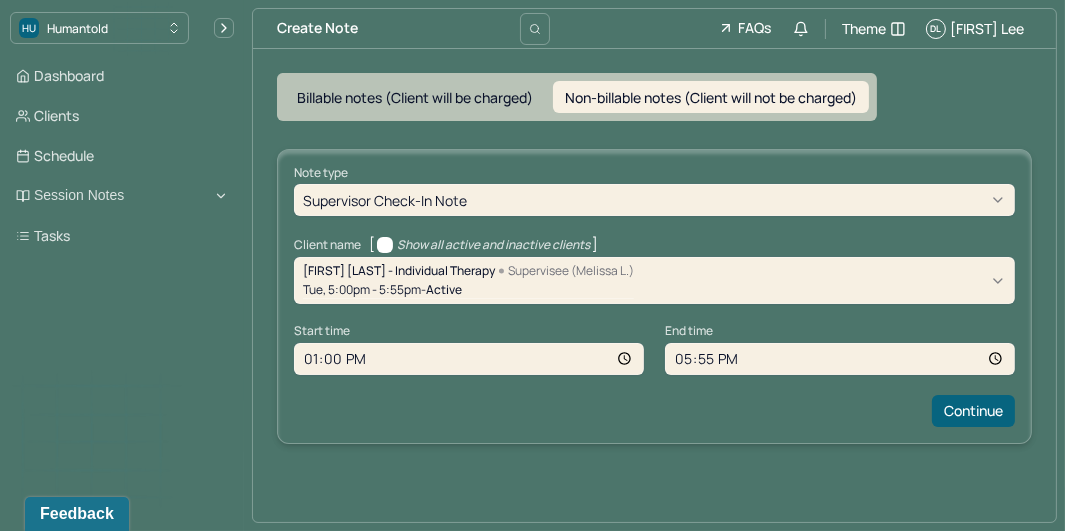 type on "13:45" 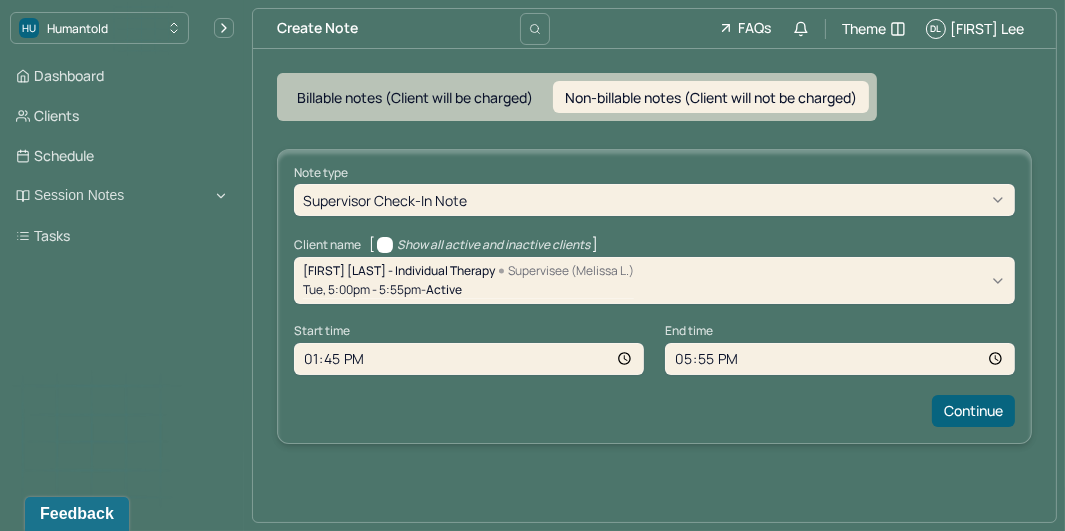 click on "17:55" at bounding box center [840, 359] 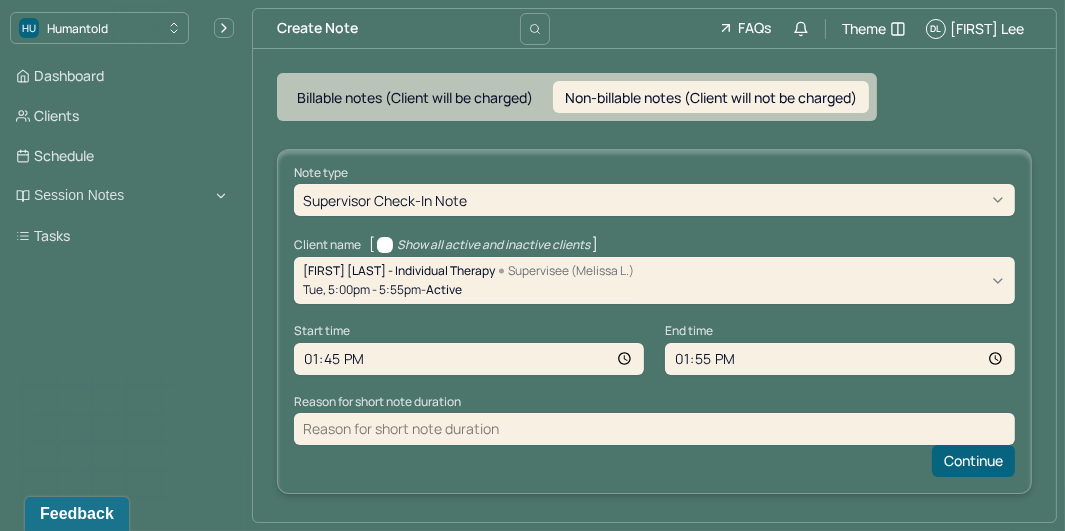 type on "13:50" 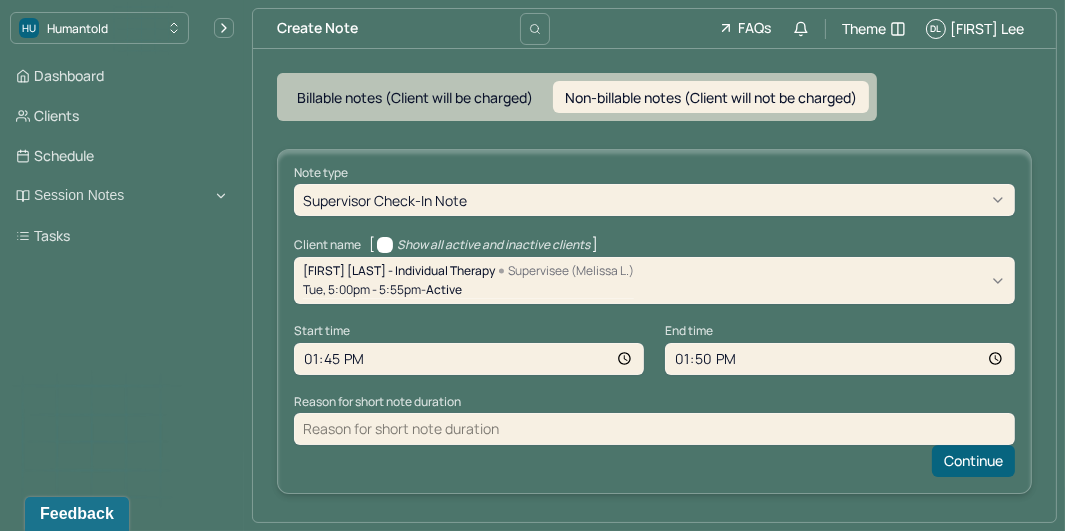 click at bounding box center [654, 429] 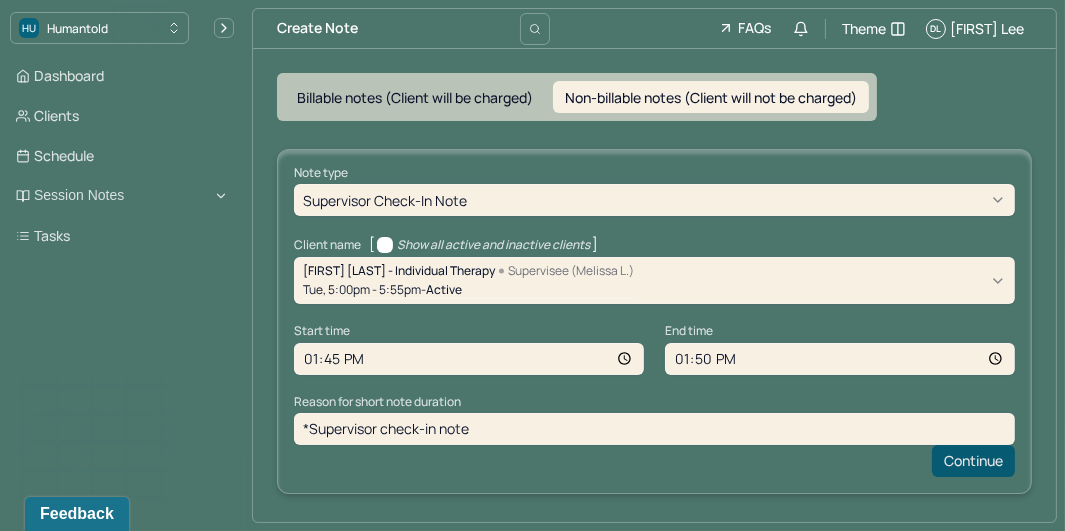 type on "*Supervisor check-in note" 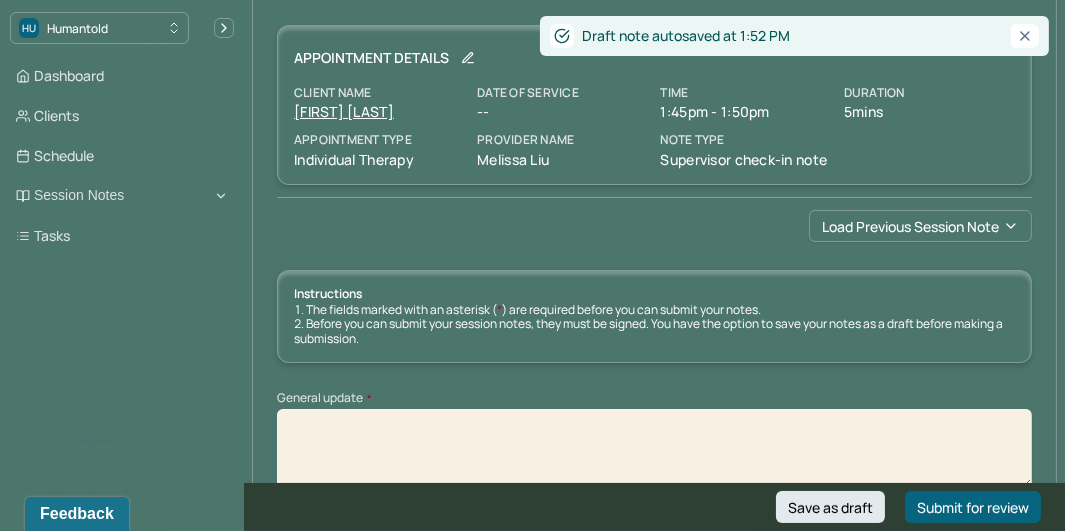 scroll, scrollTop: 186, scrollLeft: 0, axis: vertical 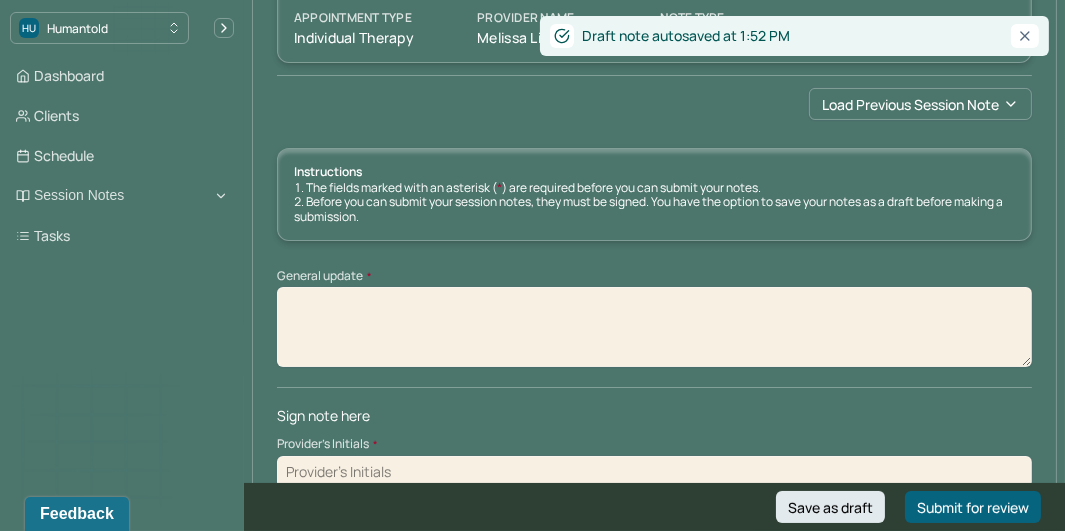 click on "General update *" at bounding box center [654, 327] 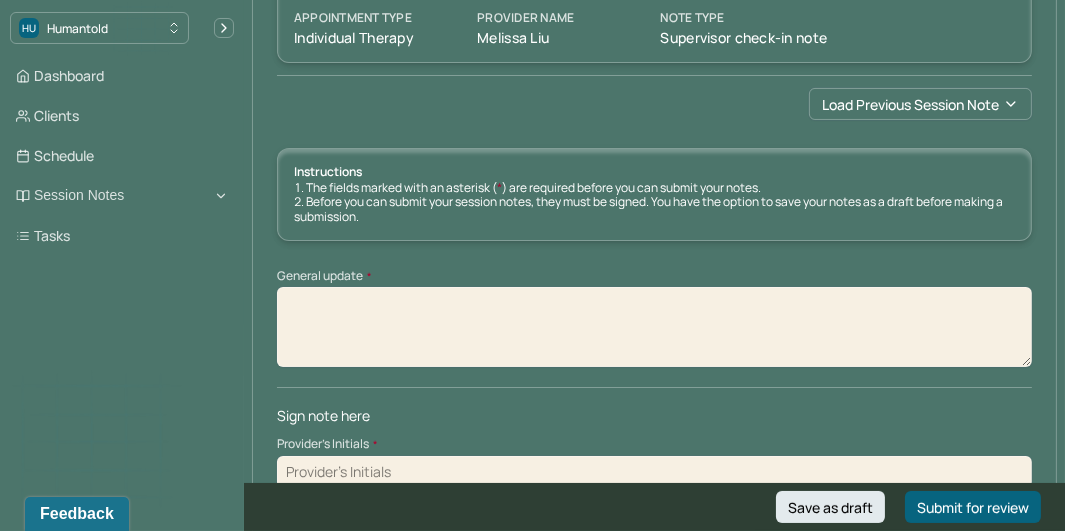 paste on "Supervisor spoke with client over the phone for a scheduled check-in call to review client's experience in treatment thus far. Client reported overall satisfaction with treatment and his therapist at this time." 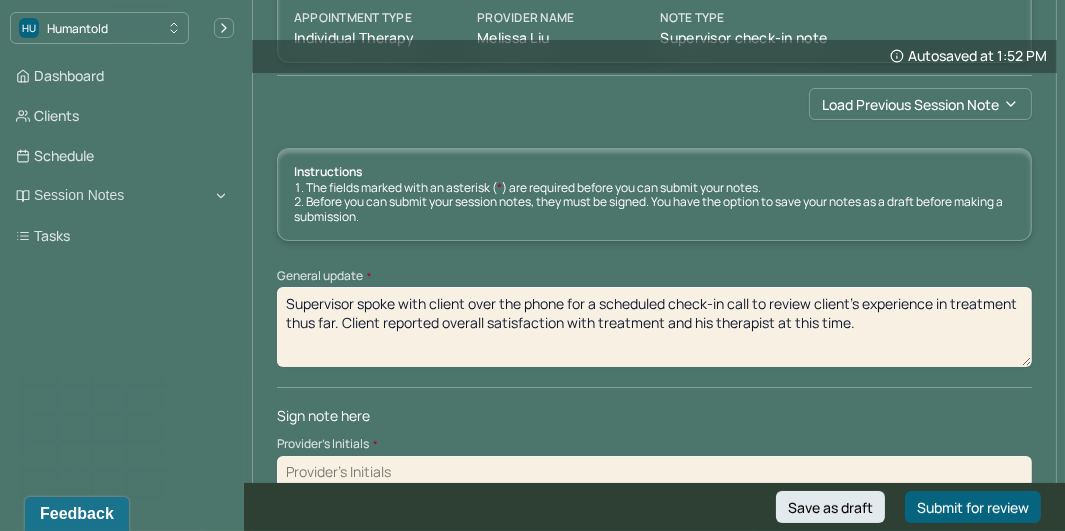 click on "Supervisor spoke with client over the phone for a scheduled check-in call to review client's experience in treatment thus far. Client reported overall satisfaction with treatment and his therapist at this time." at bounding box center (654, 327) 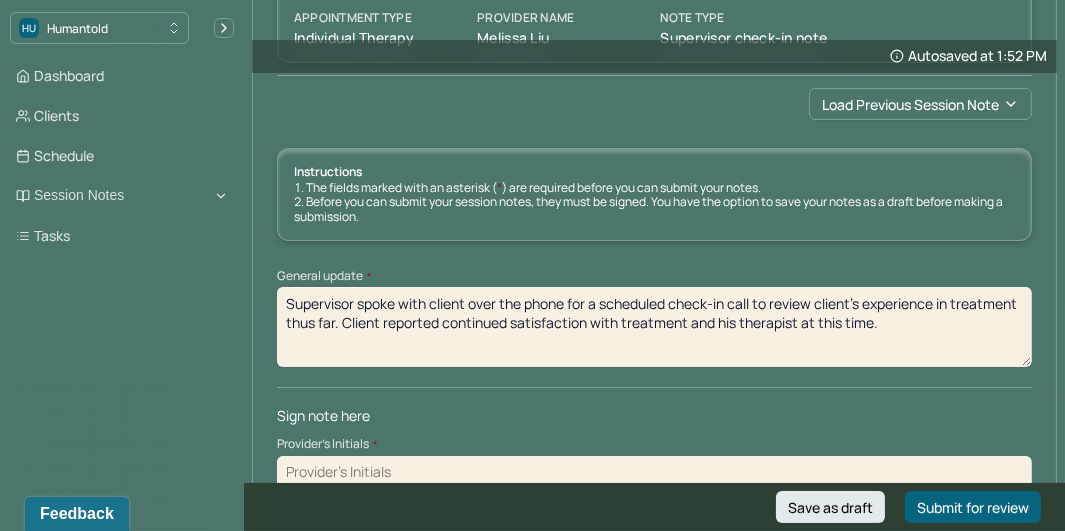 click on "Supervisor spoke with client over the phone for a scheduled check-in call to review client's experience in treatment thus far. Client reported continued satisfaction with treatment and his therapist at this time." at bounding box center [654, 327] 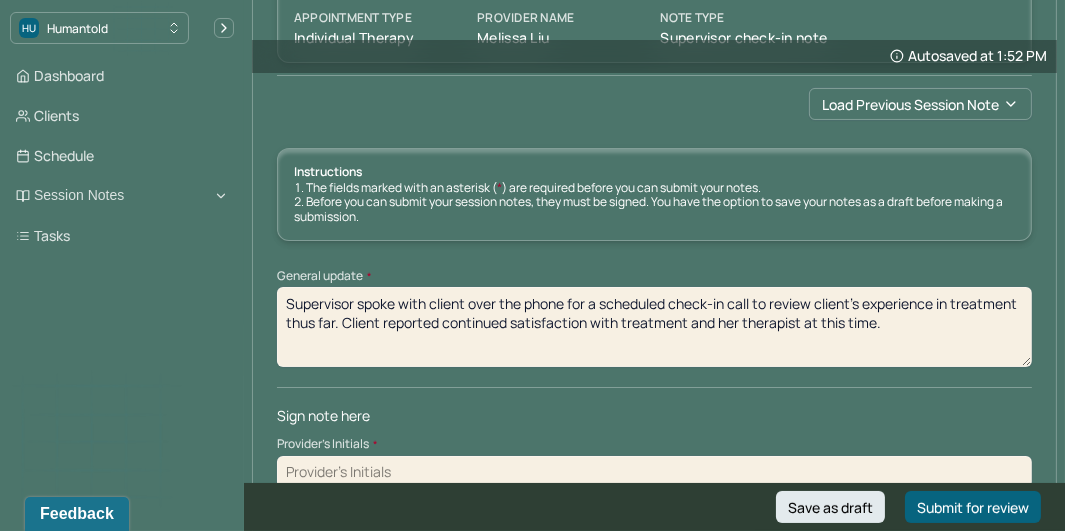 click on "Supervisor spoke with client over the phone for a scheduled check-in call to review client's experience in treatment thus far. Client reported continued satisfaction with treatment and her therapist at this time." at bounding box center (654, 327) 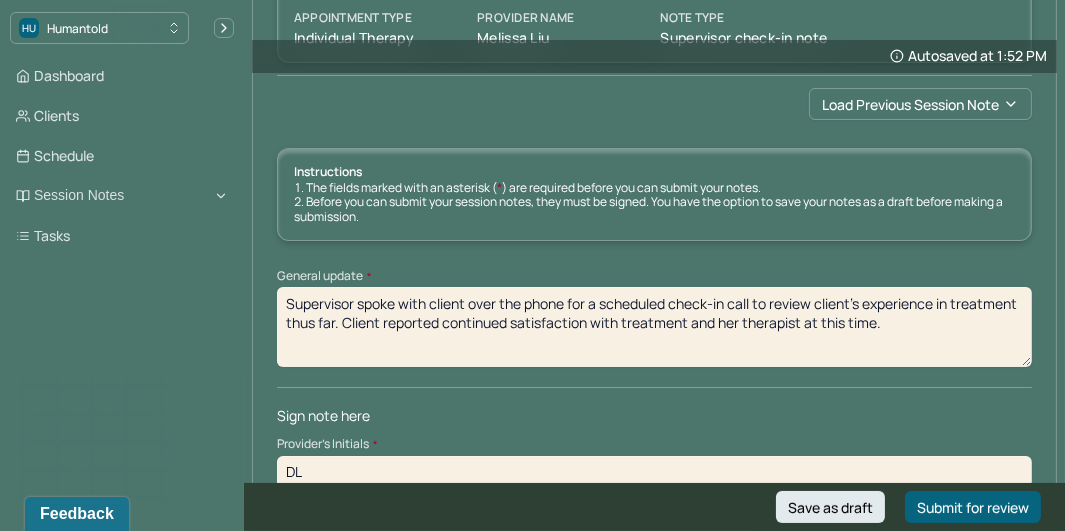 scroll, scrollTop: 215, scrollLeft: 0, axis: vertical 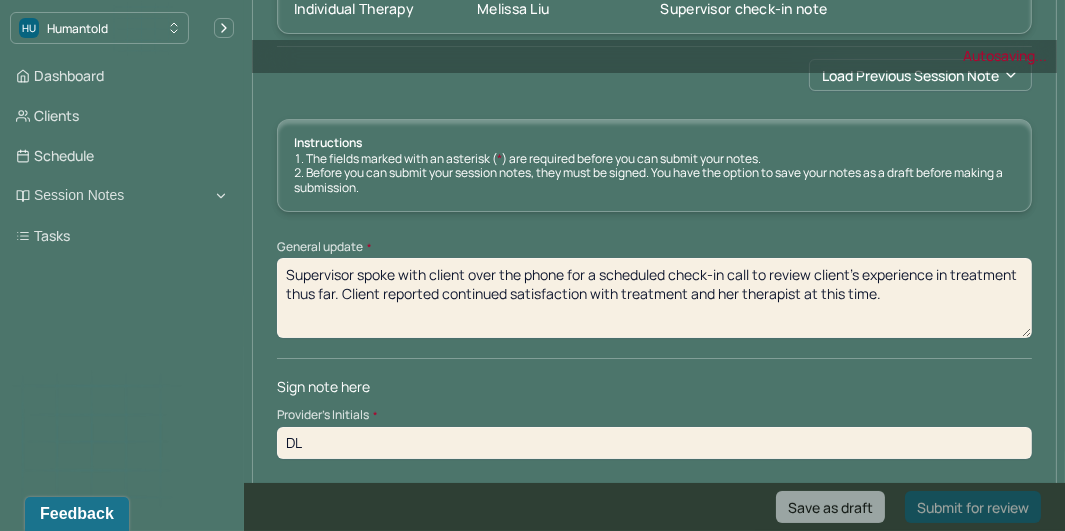 type on "DL" 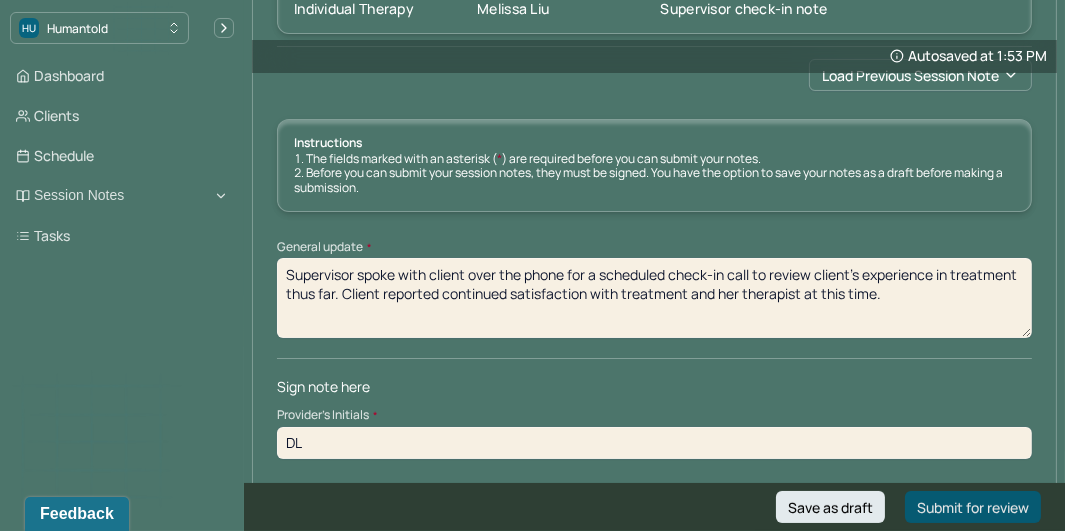 click on "Submit for review" at bounding box center [973, 507] 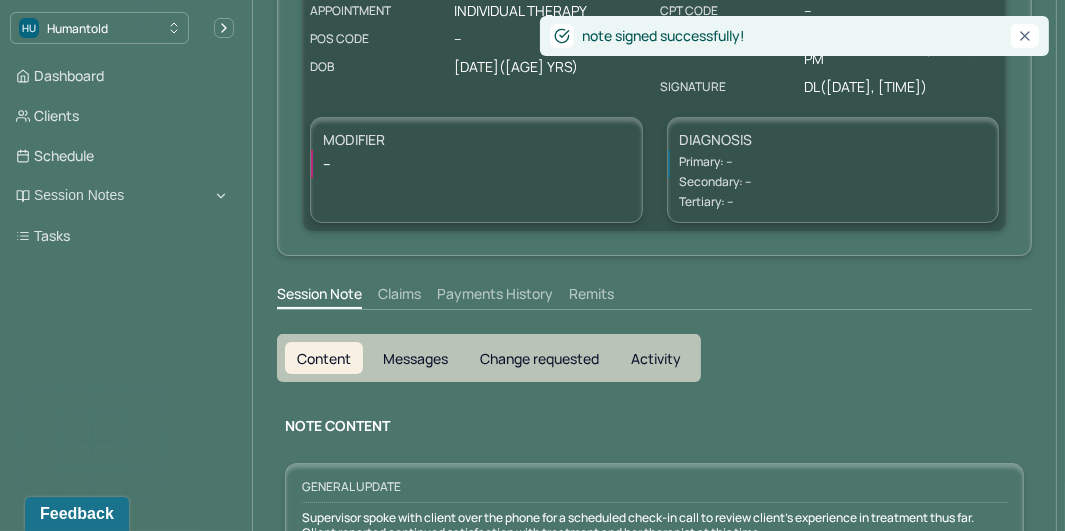 scroll, scrollTop: 0, scrollLeft: 0, axis: both 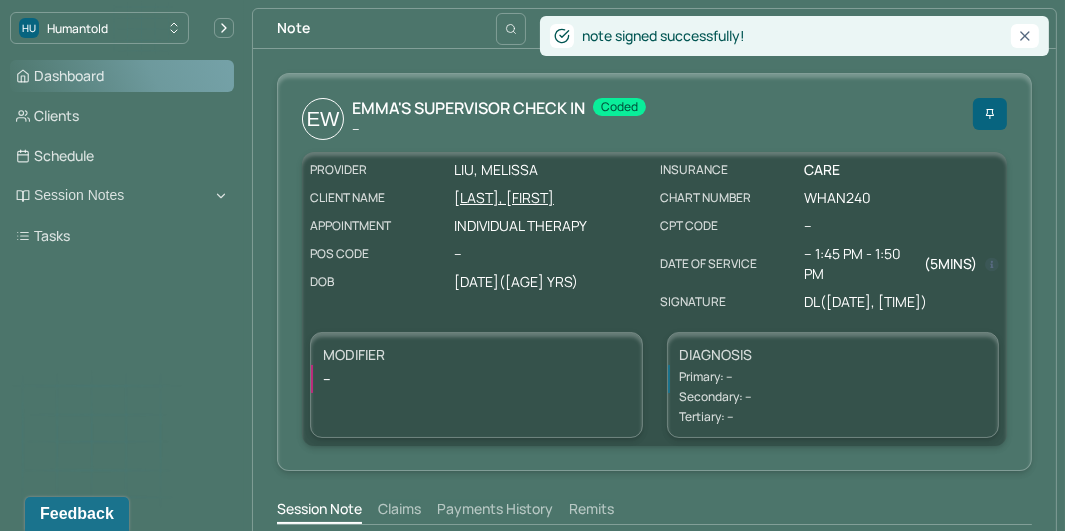 click on "Dashboard" at bounding box center (122, 76) 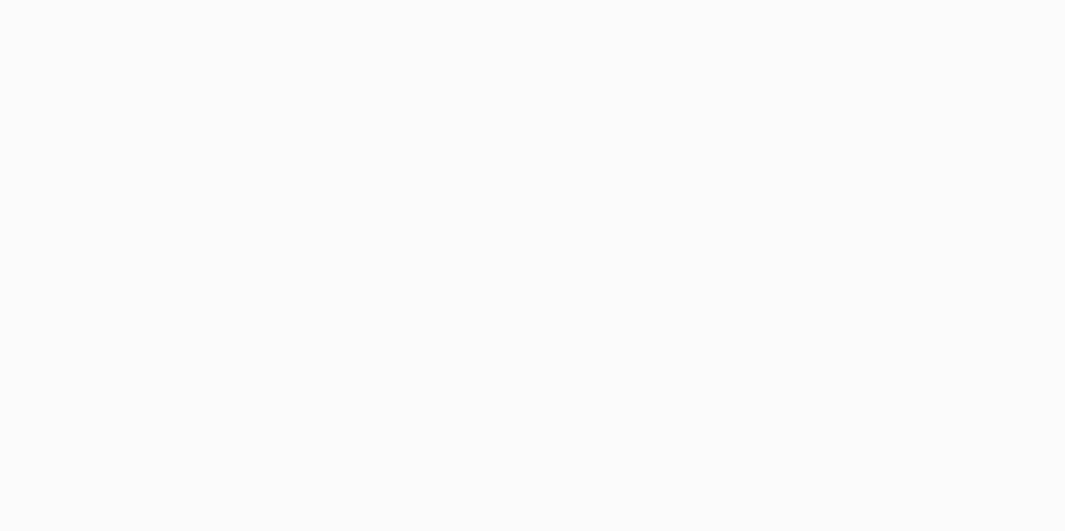 scroll, scrollTop: 0, scrollLeft: 0, axis: both 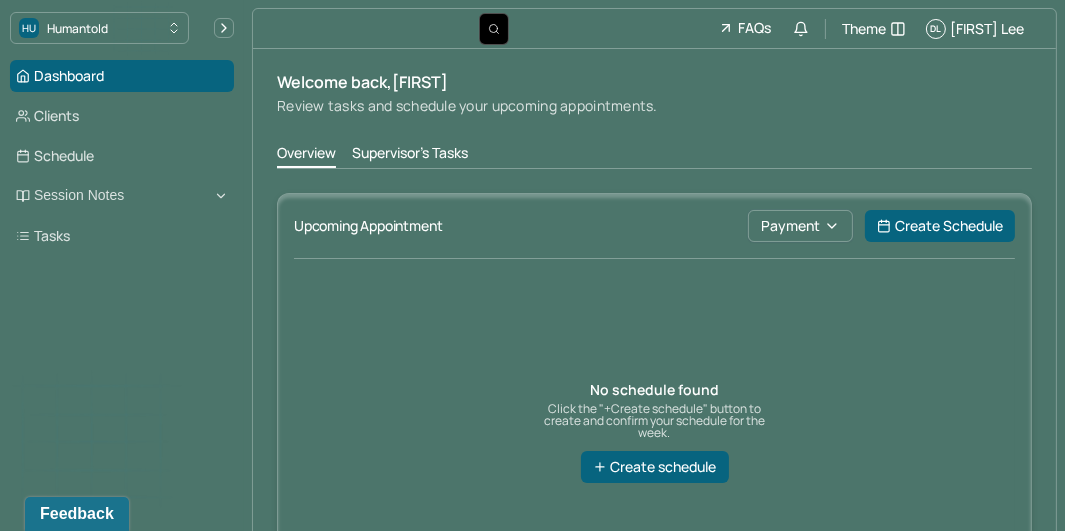 click at bounding box center (494, 29) 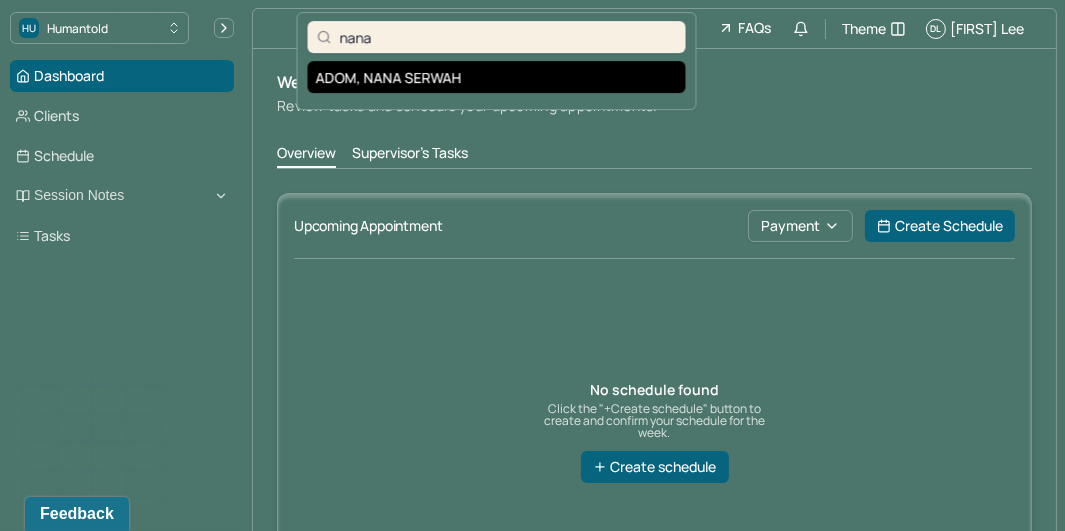 type on "nana" 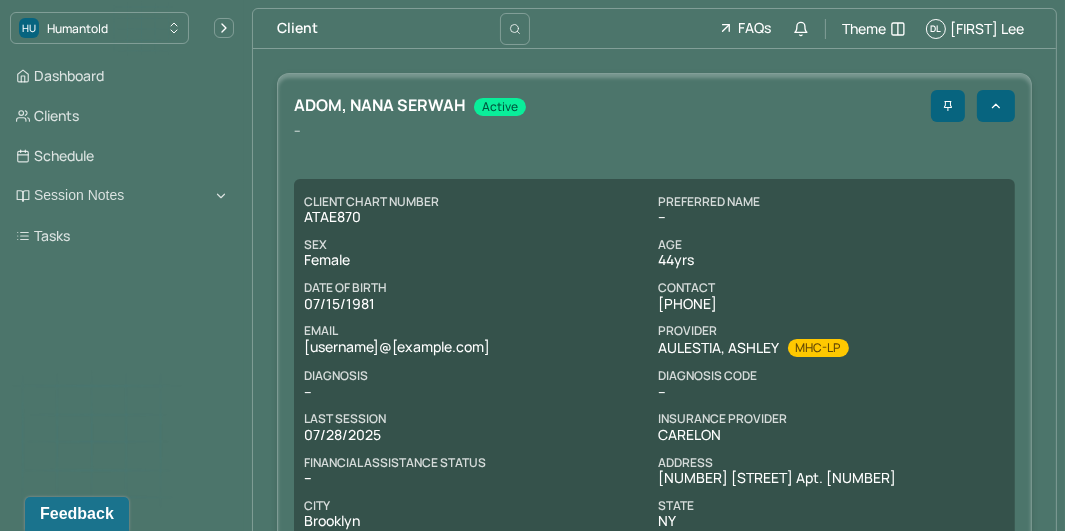 scroll, scrollTop: 1, scrollLeft: 0, axis: vertical 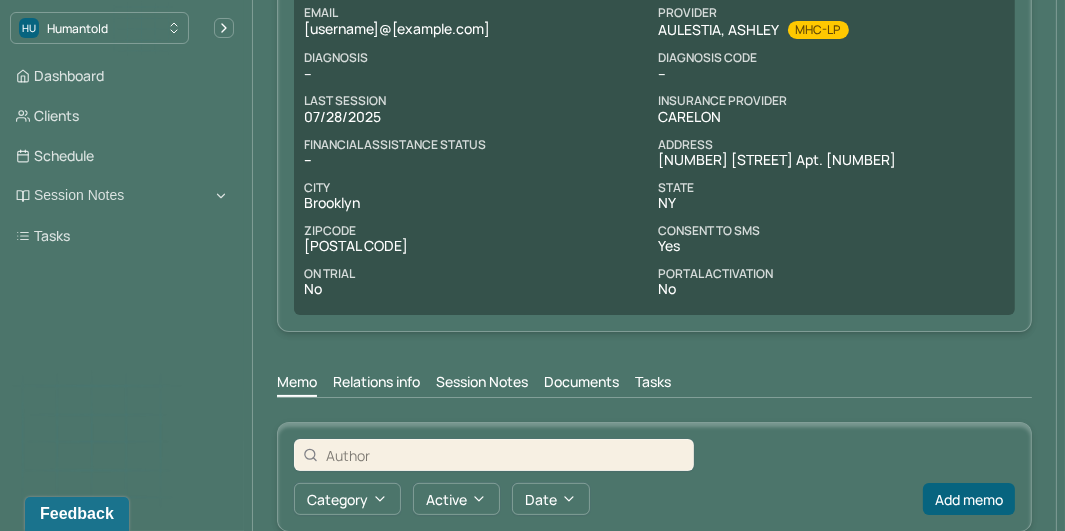 click on "Session Notes" at bounding box center (482, 384) 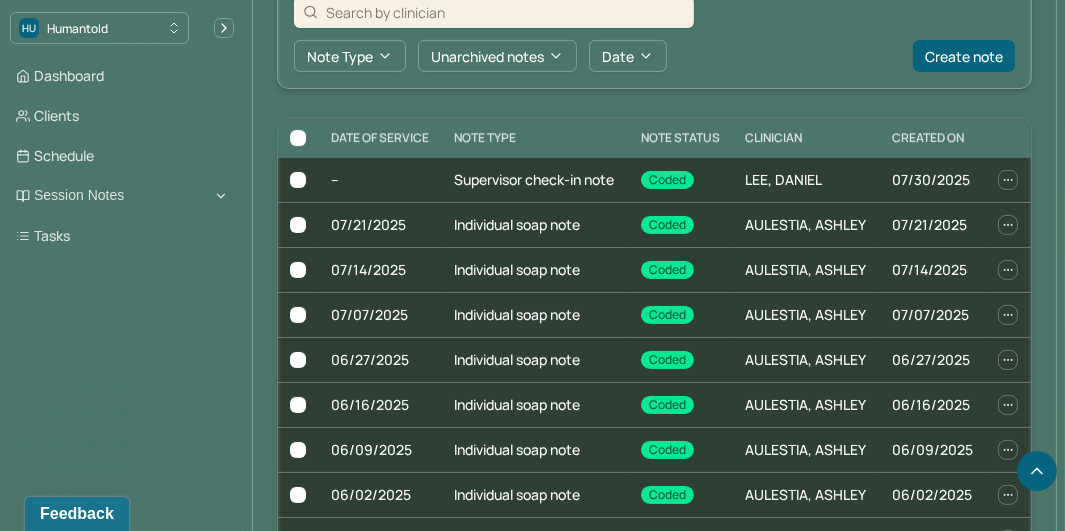 scroll, scrollTop: 773, scrollLeft: 0, axis: vertical 